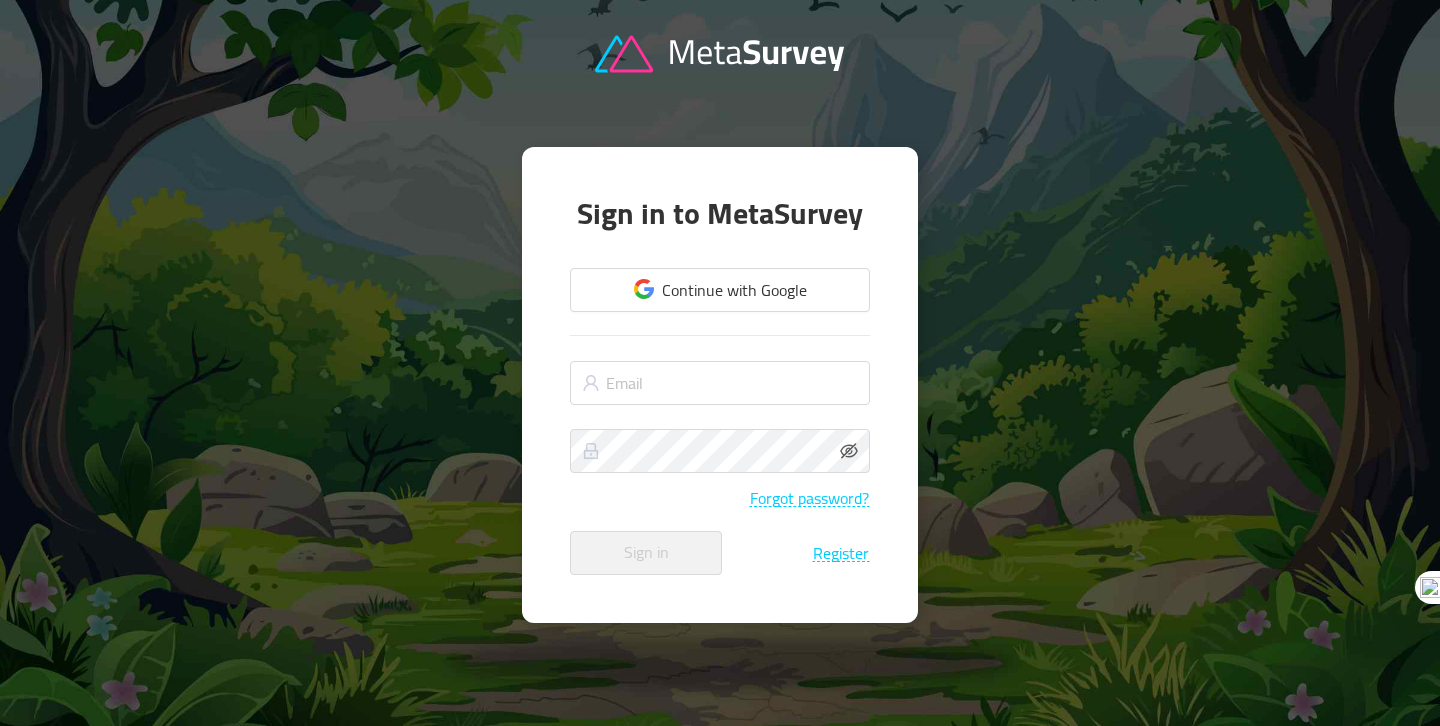 scroll, scrollTop: 0, scrollLeft: 0, axis: both 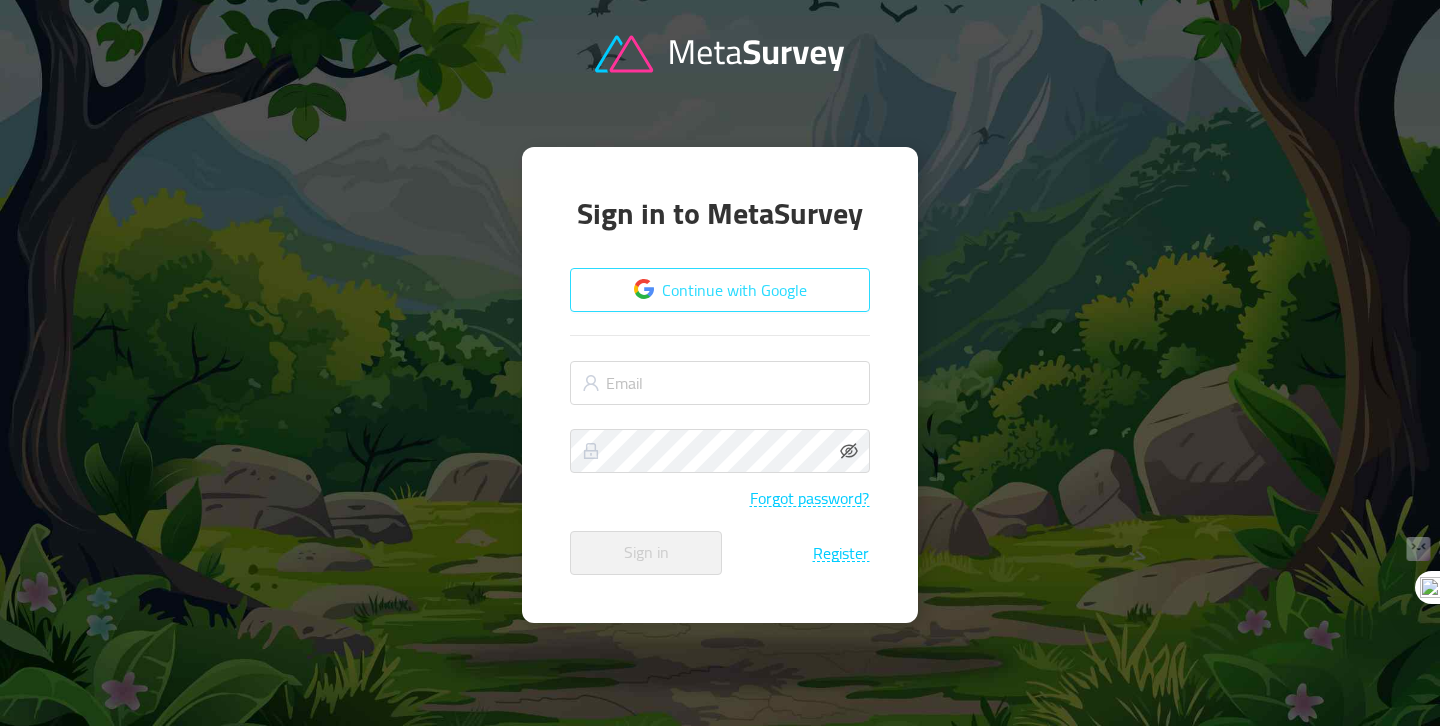 click on "Continue with Google" at bounding box center (720, 290) 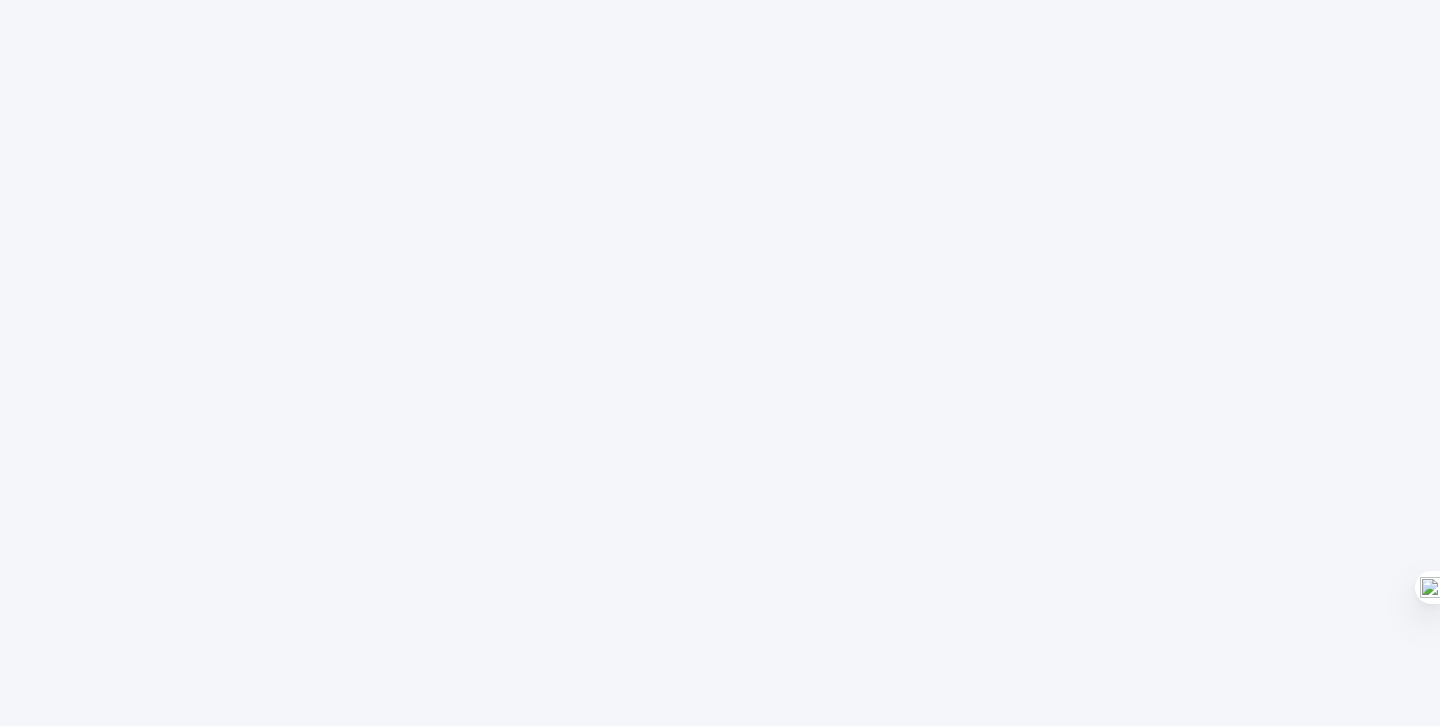 scroll, scrollTop: 0, scrollLeft: 0, axis: both 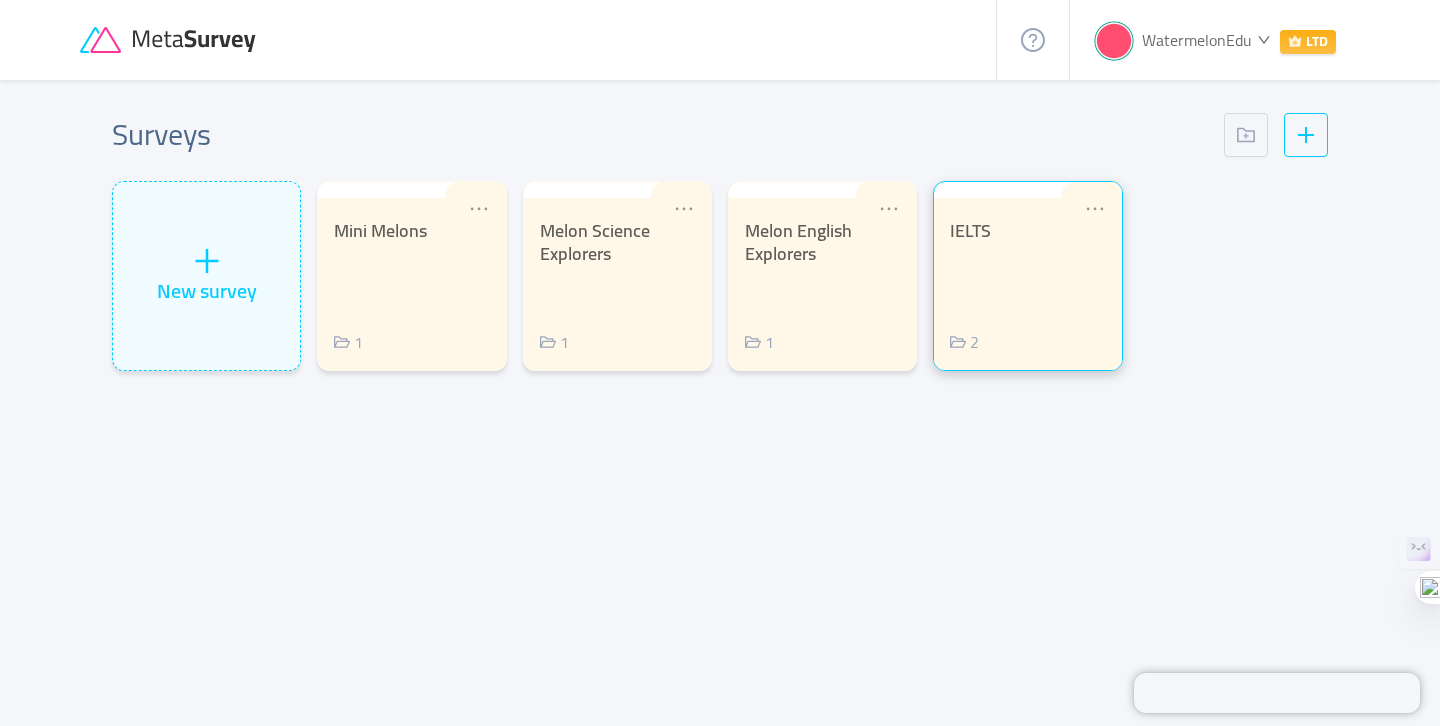 click on "IELTS  2" at bounding box center (1027, 287) 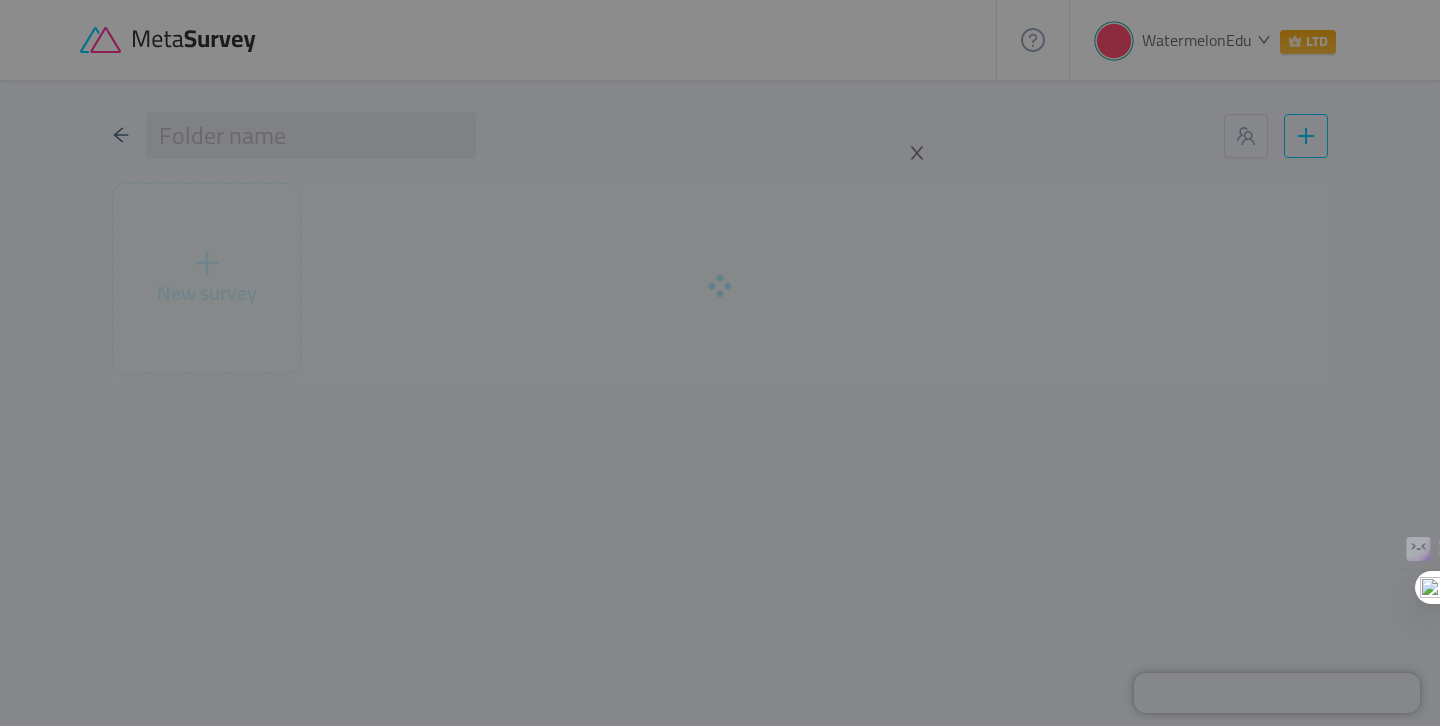 type on "IELTS" 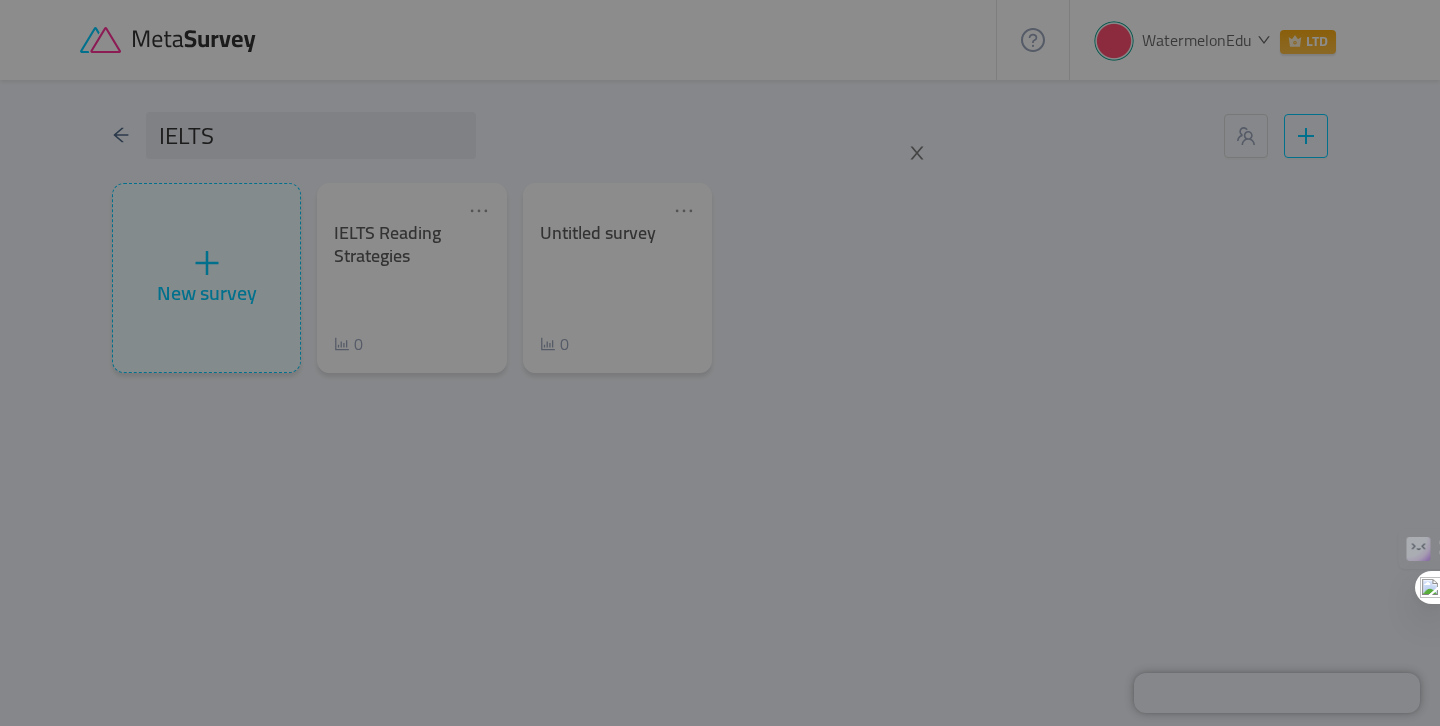 click at bounding box center (720, 363) 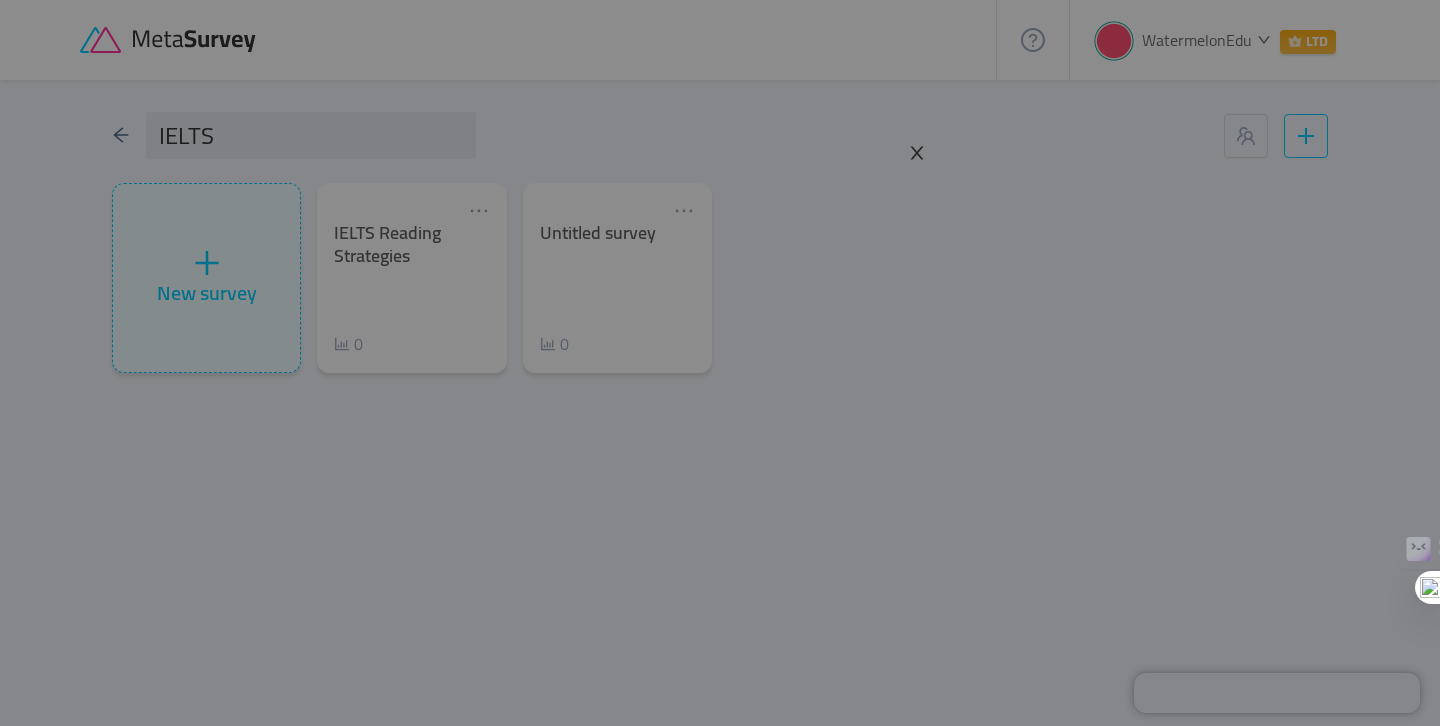 click 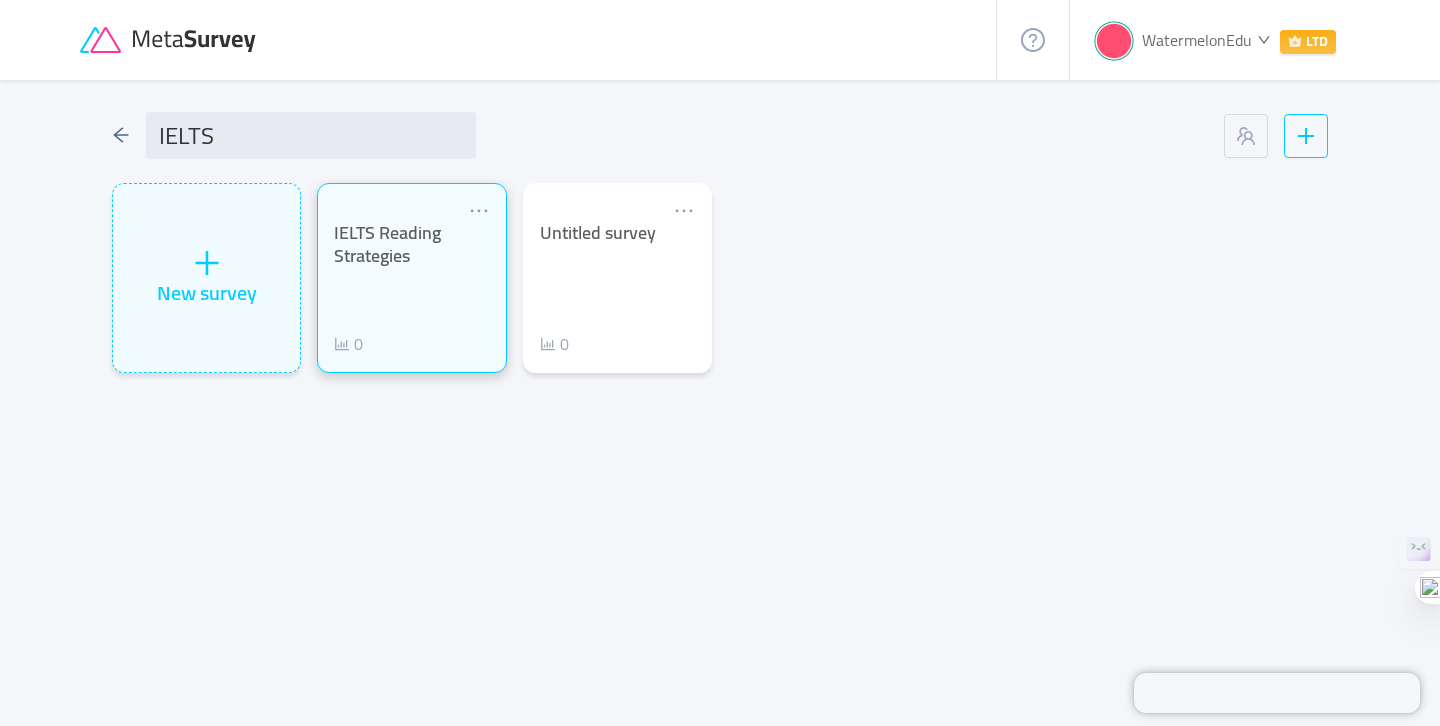 click on "IELTS Reading Strategies" at bounding box center (411, 244) 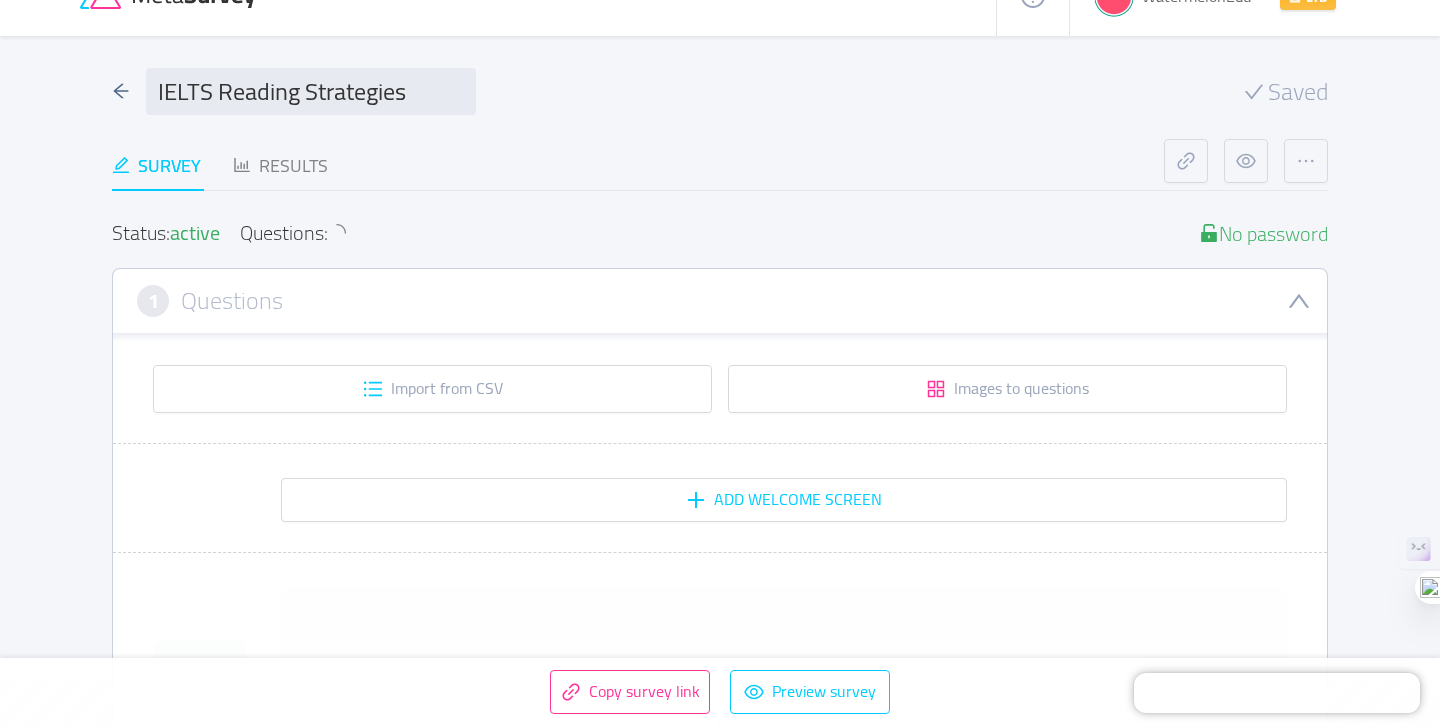 scroll, scrollTop: 111, scrollLeft: 0, axis: vertical 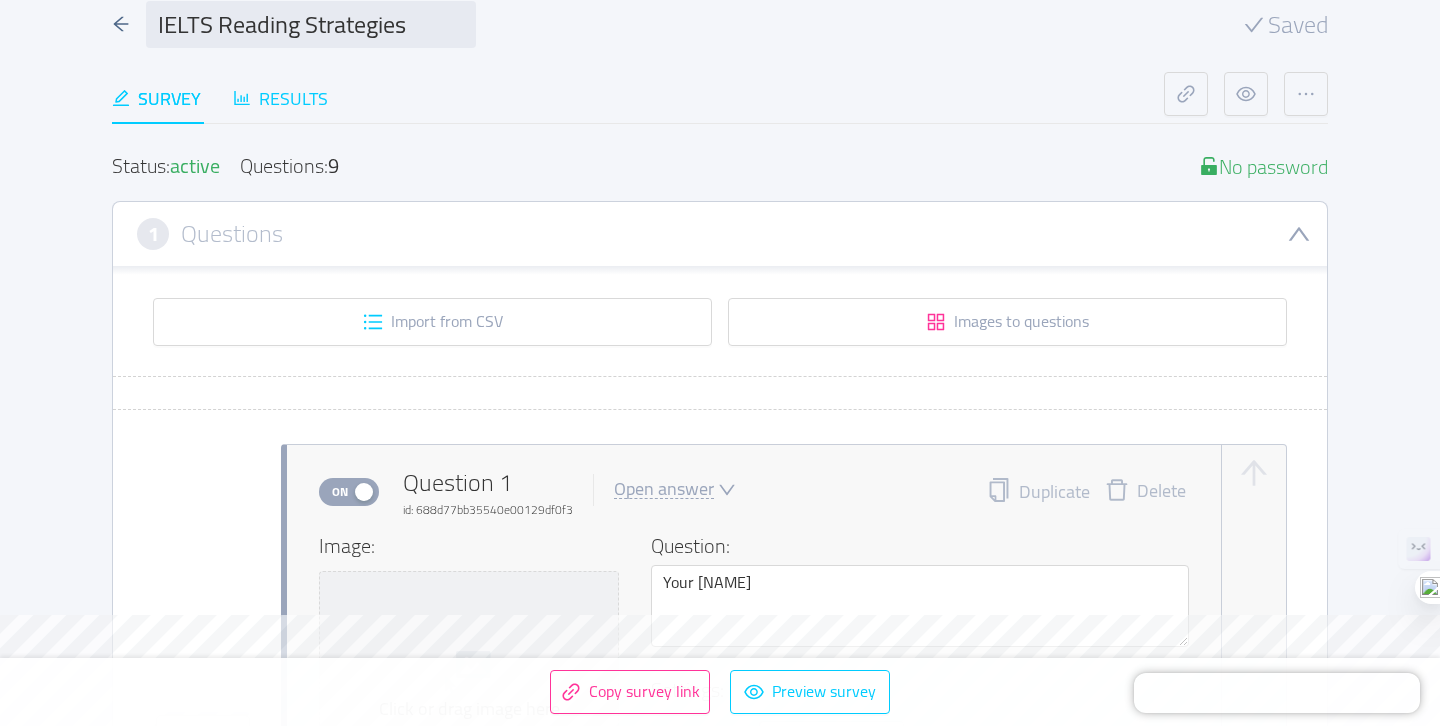 type 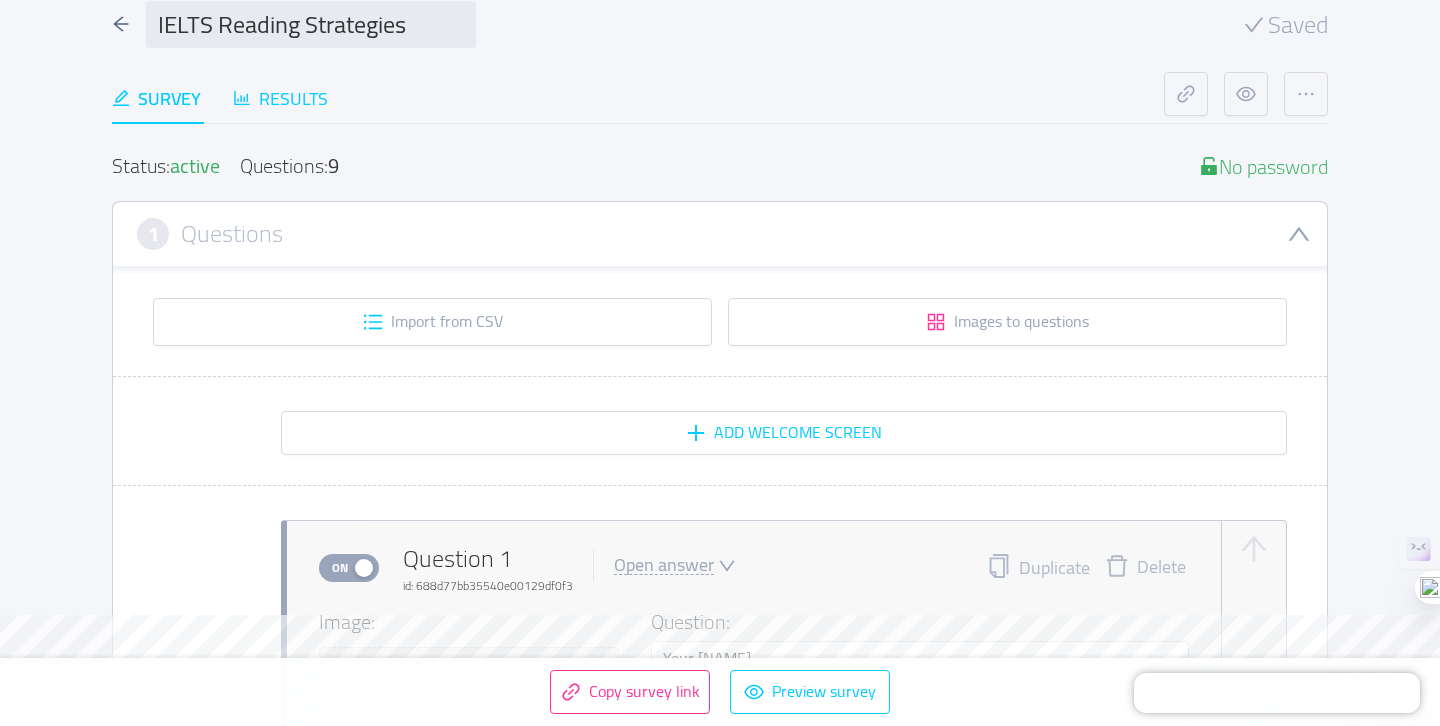 click on "Results" at bounding box center [280, 98] 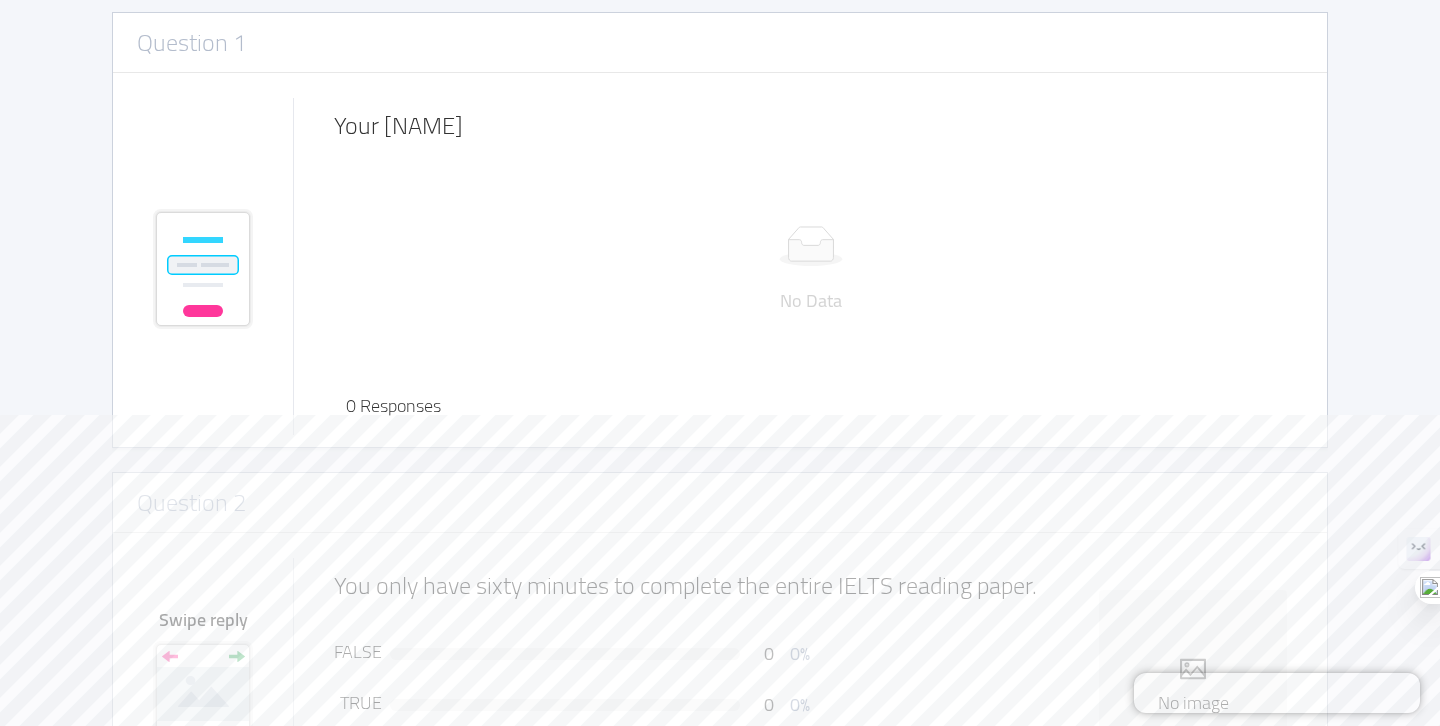 scroll, scrollTop: 0, scrollLeft: 0, axis: both 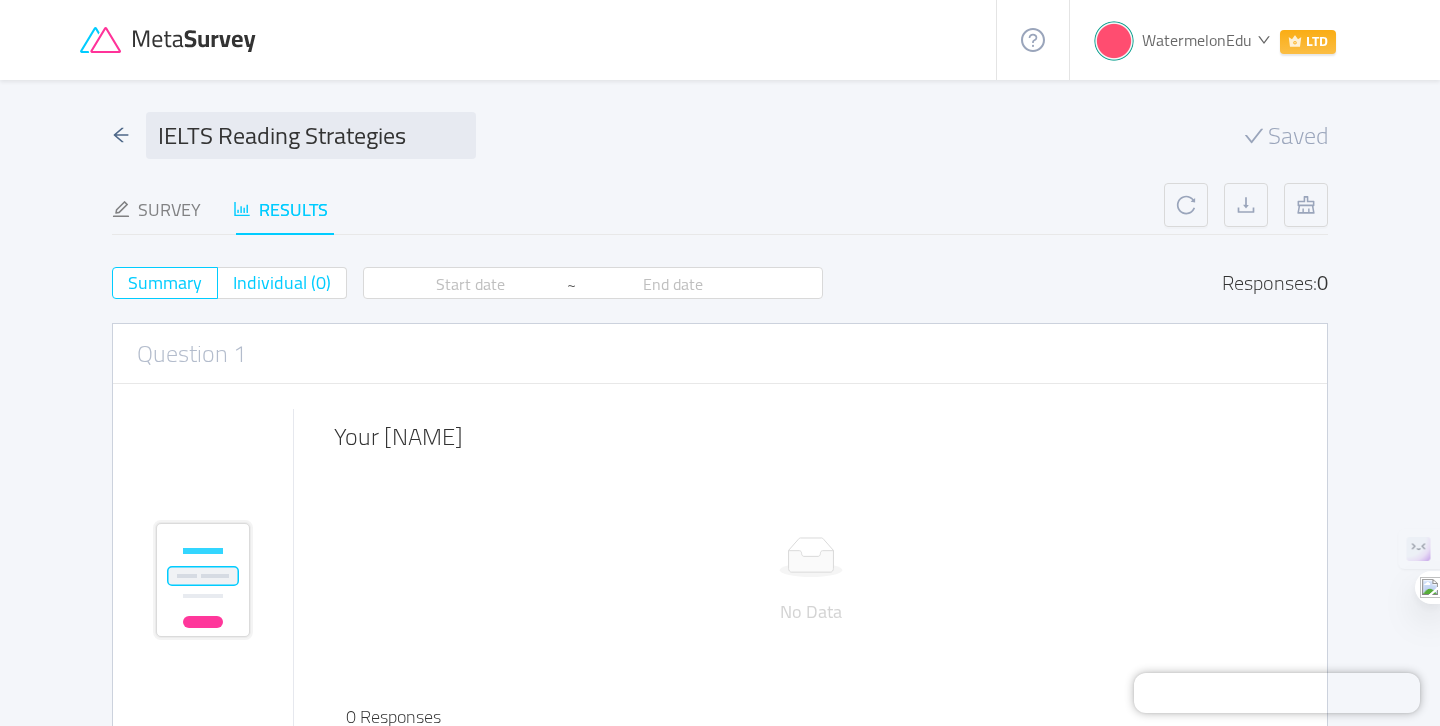 click on "Individual (0)" at bounding box center (282, 282) 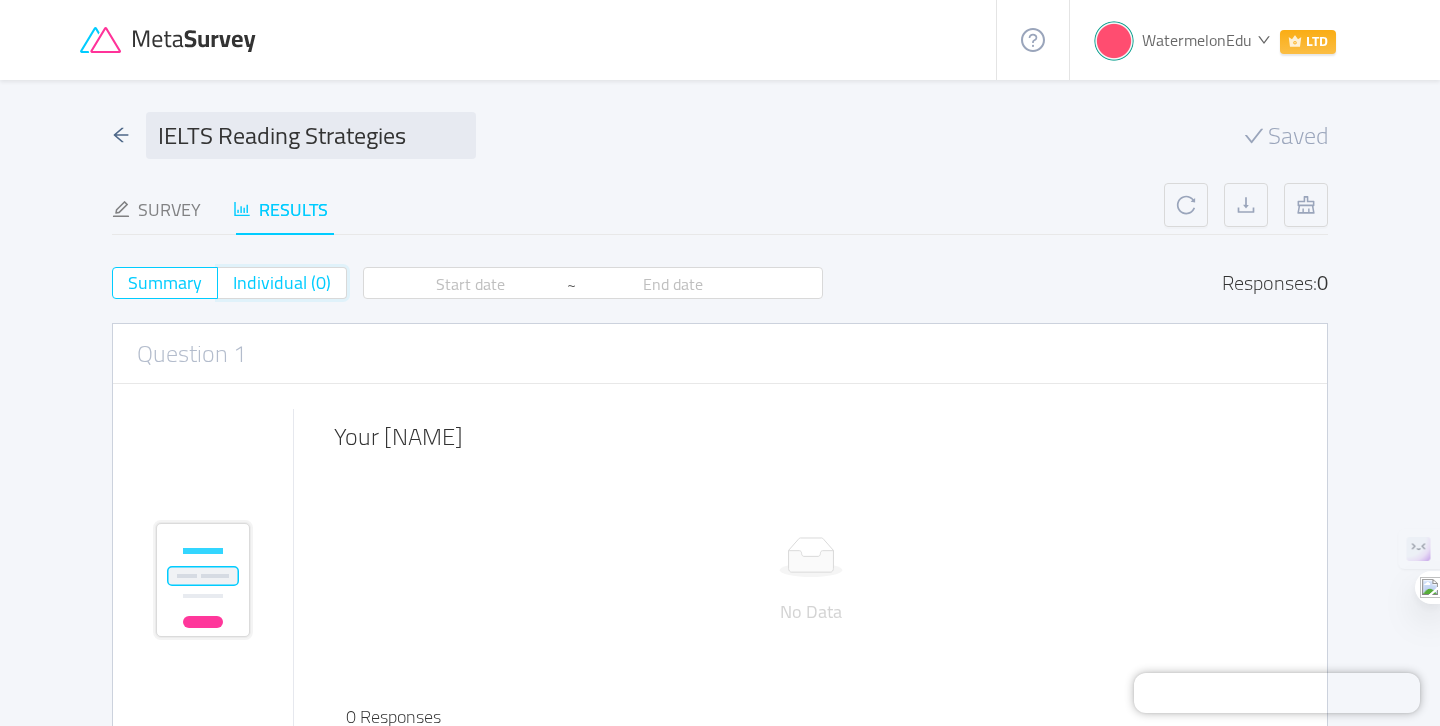 click on "Individual (0)" at bounding box center [233, 289] 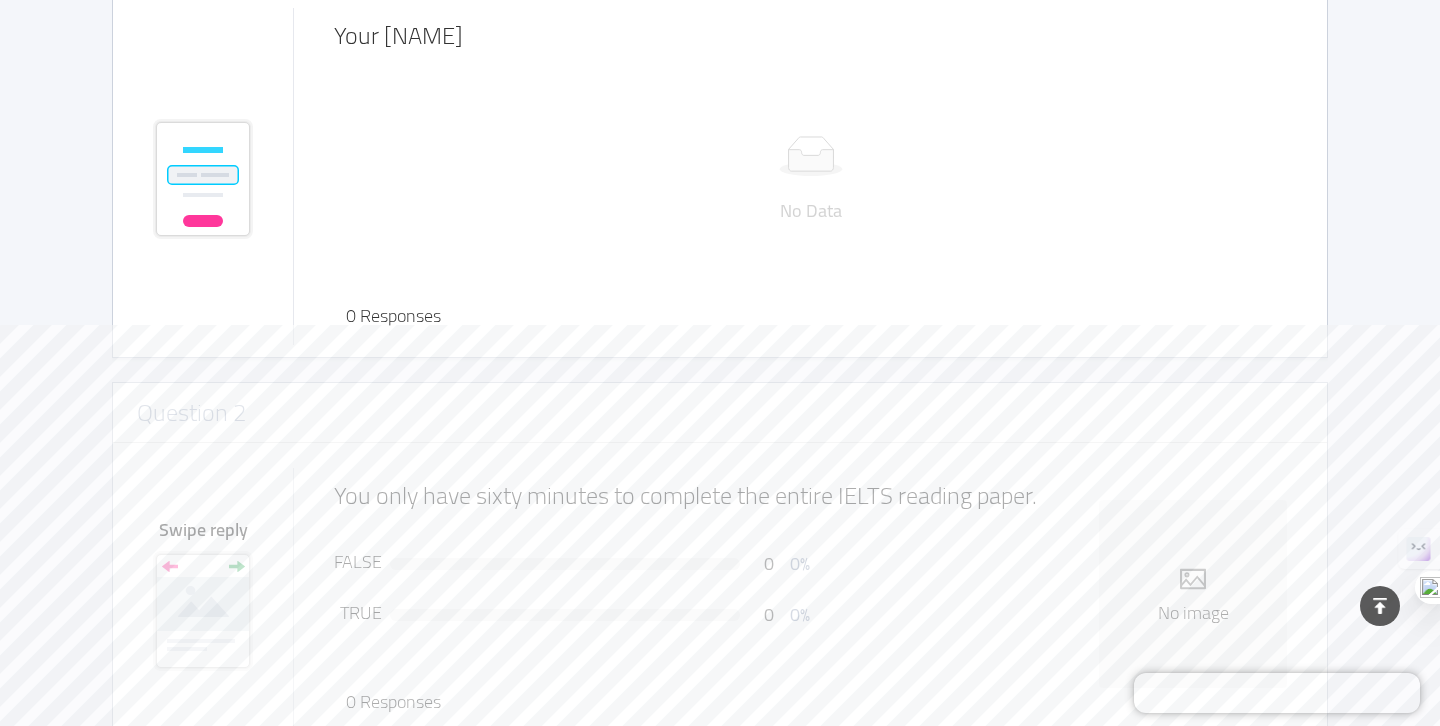 scroll, scrollTop: 0, scrollLeft: 0, axis: both 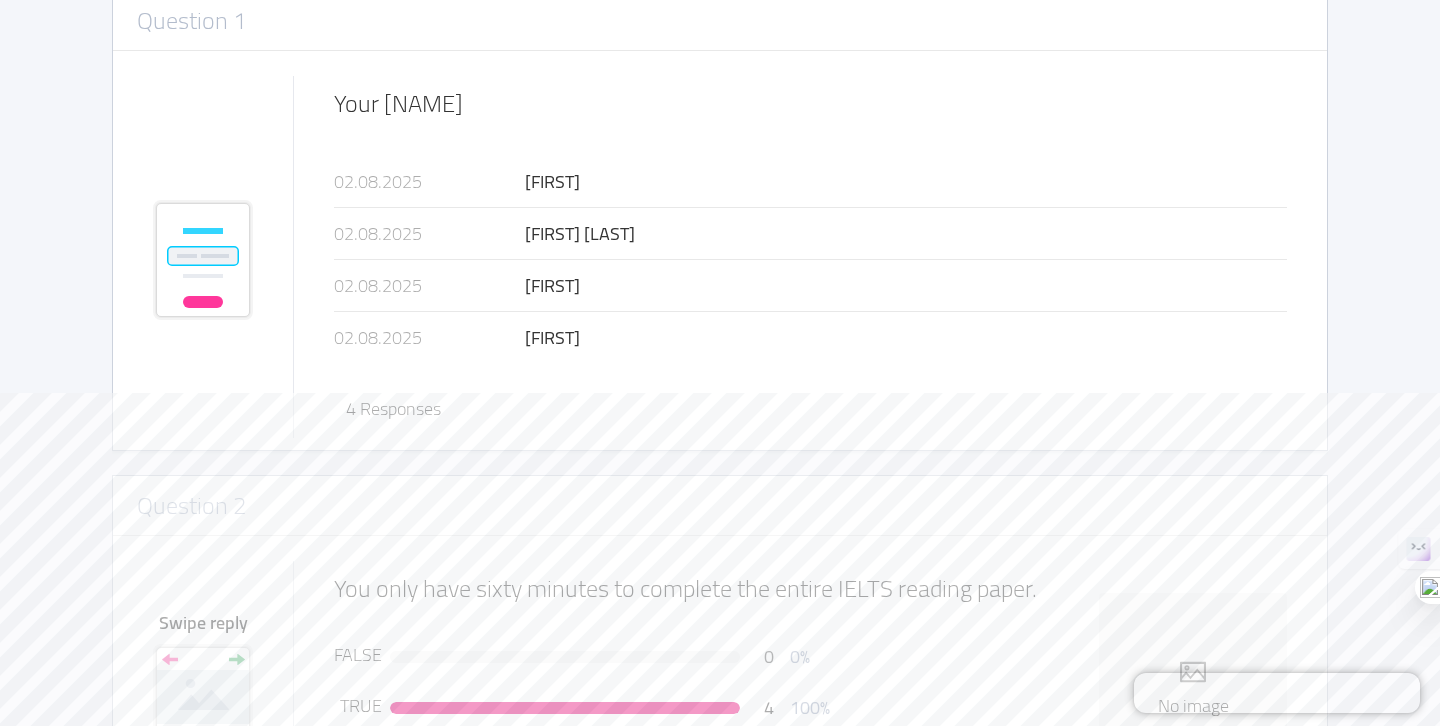 click on "4 Responses" at bounding box center [393, 408] 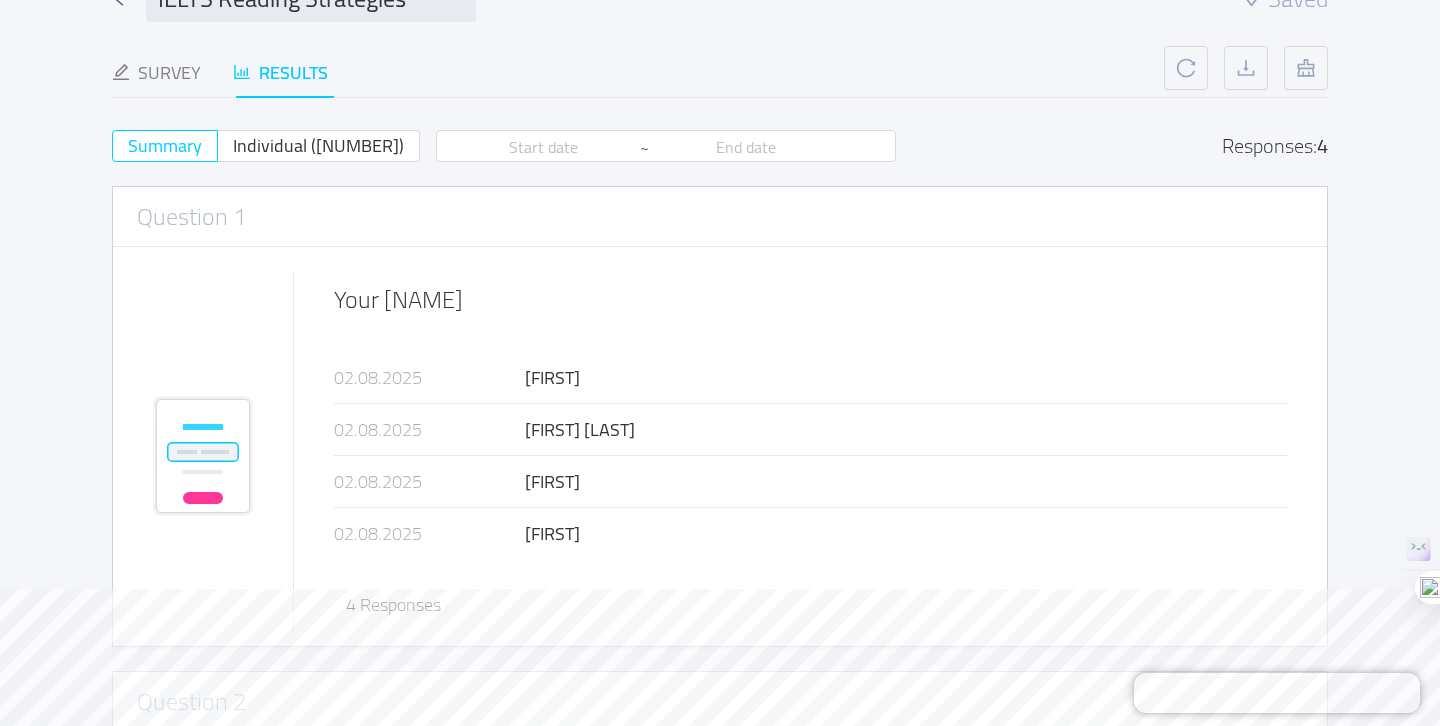 scroll, scrollTop: 0, scrollLeft: 0, axis: both 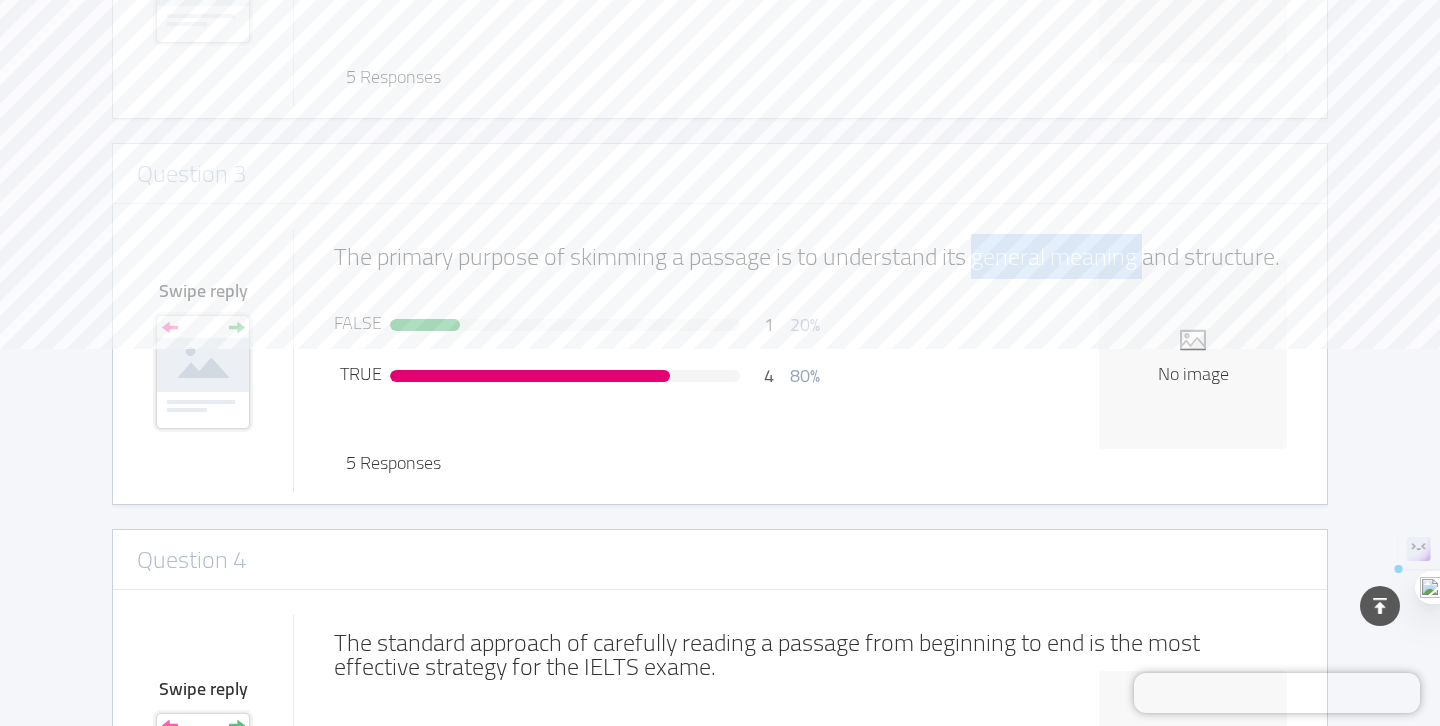 drag, startPoint x: 979, startPoint y: 257, endPoint x: 1142, endPoint y: 245, distance: 163.44112 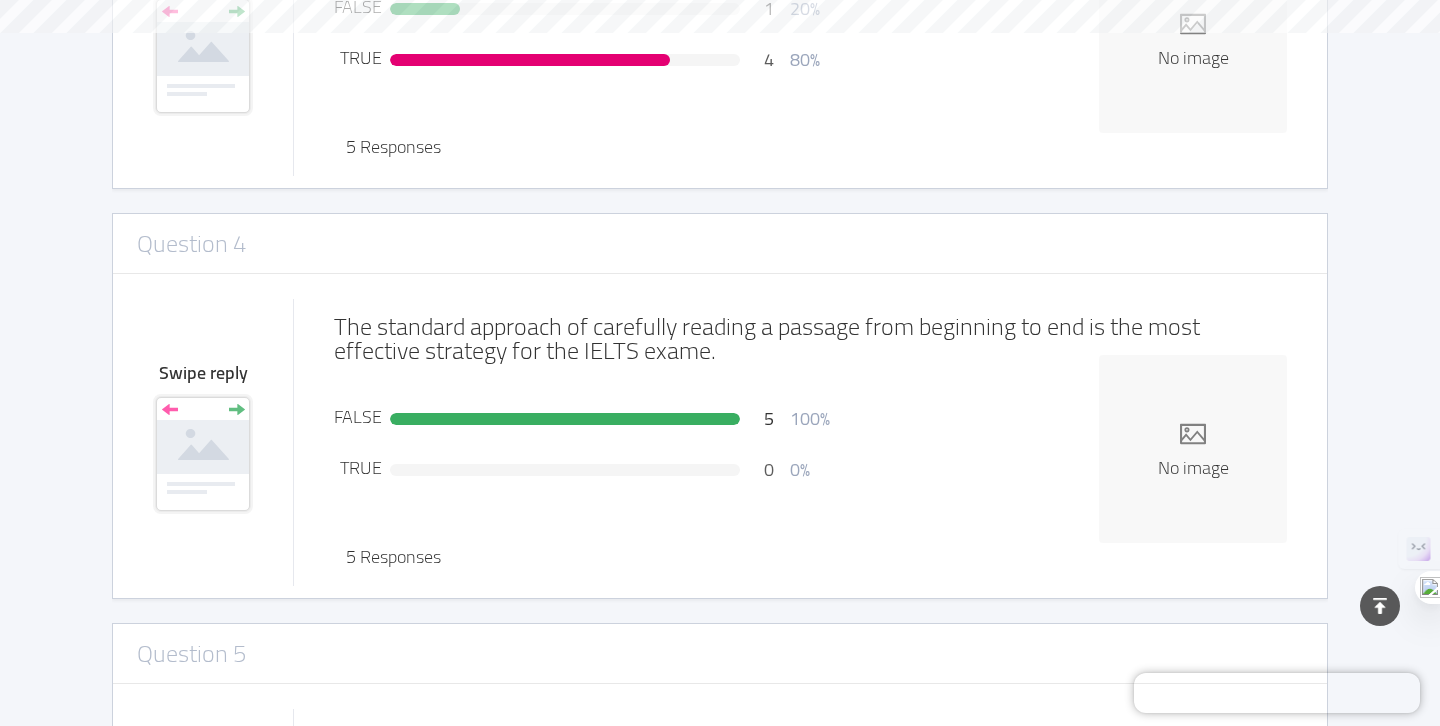 scroll, scrollTop: 1429, scrollLeft: 0, axis: vertical 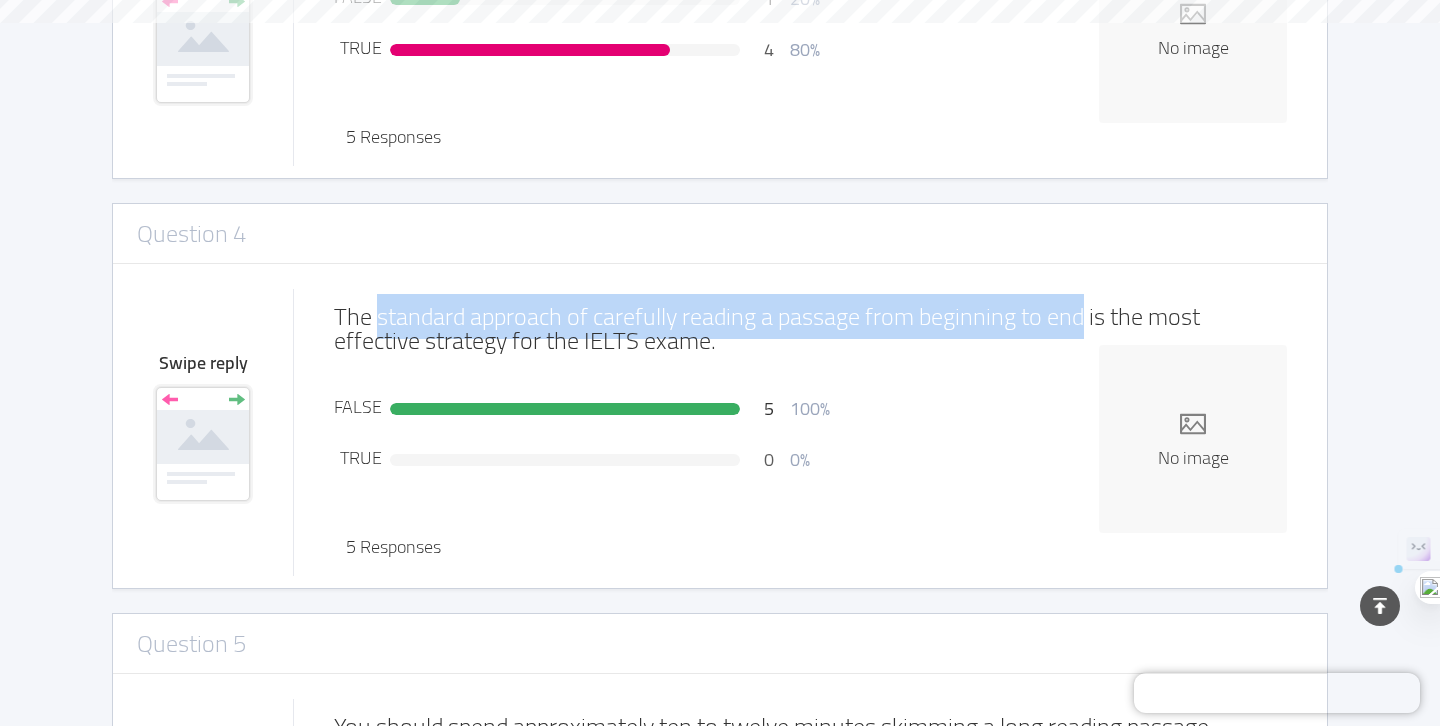 drag, startPoint x: 372, startPoint y: 320, endPoint x: 1069, endPoint y: 331, distance: 697.0868 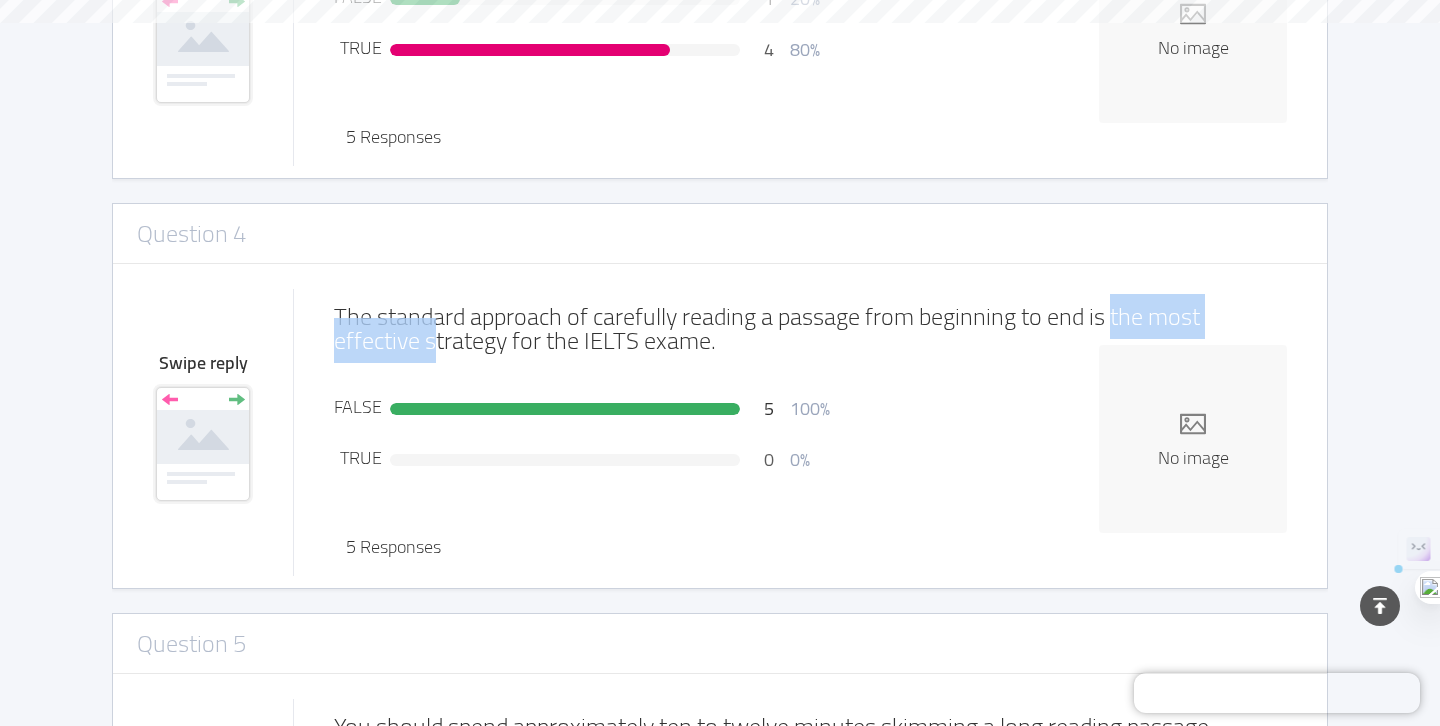 drag, startPoint x: 1105, startPoint y: 325, endPoint x: 423, endPoint y: 349, distance: 682.4222 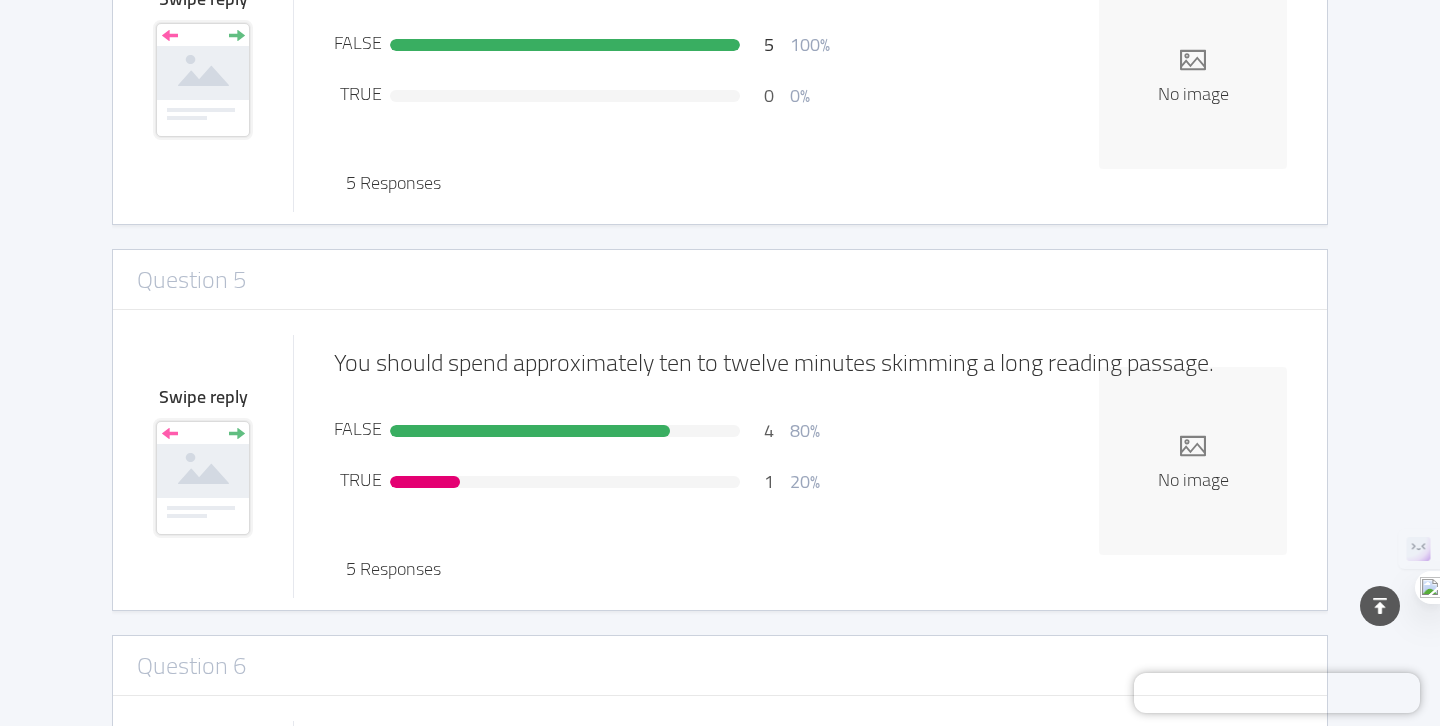scroll, scrollTop: 1795, scrollLeft: 0, axis: vertical 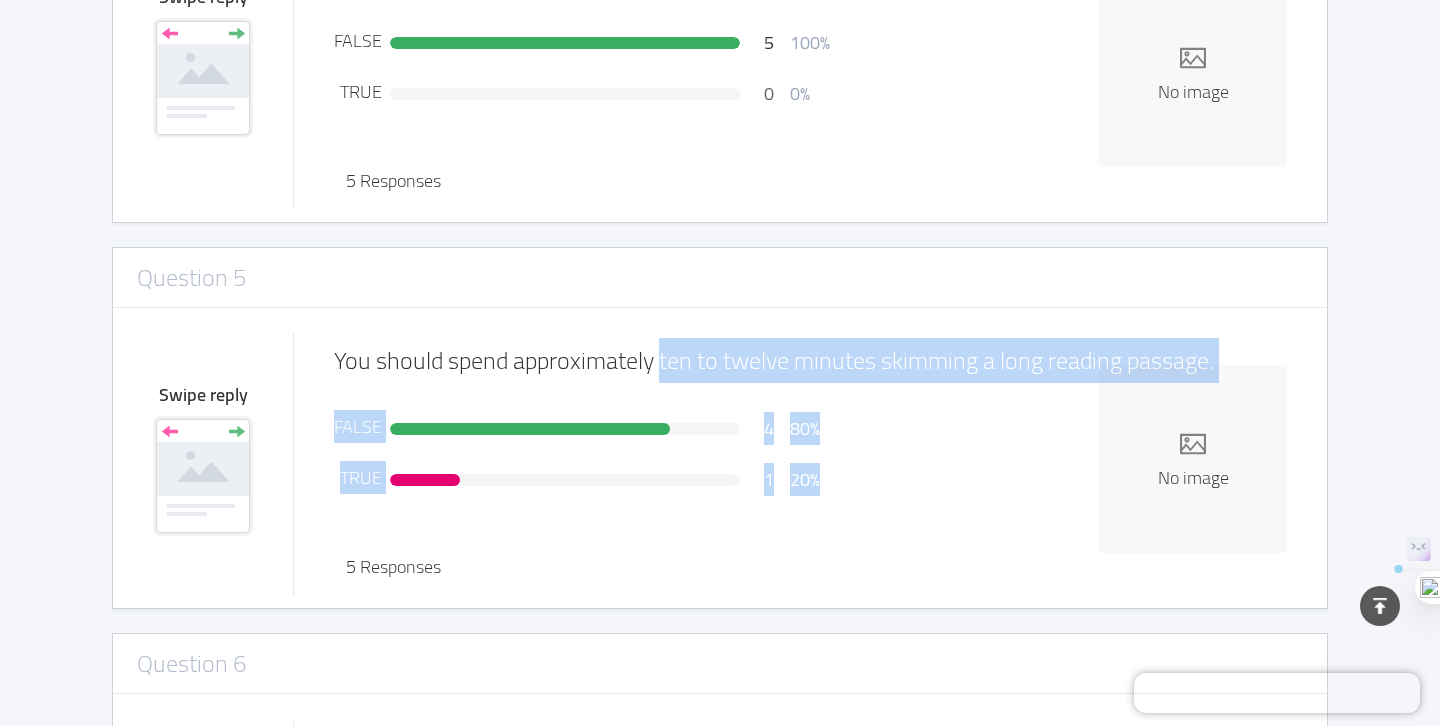 drag, startPoint x: 661, startPoint y: 355, endPoint x: 976, endPoint y: 366, distance: 315.19202 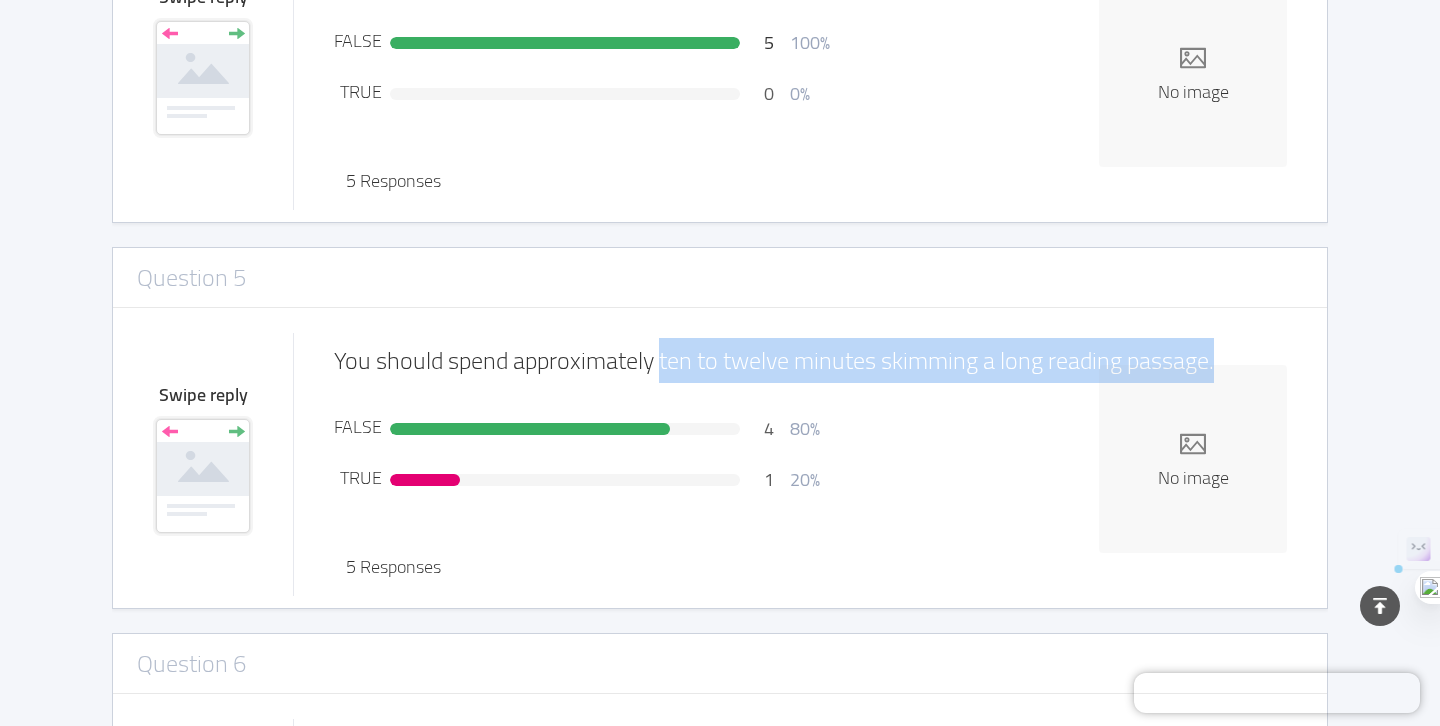drag, startPoint x: 1215, startPoint y: 362, endPoint x: 661, endPoint y: 357, distance: 554.0226 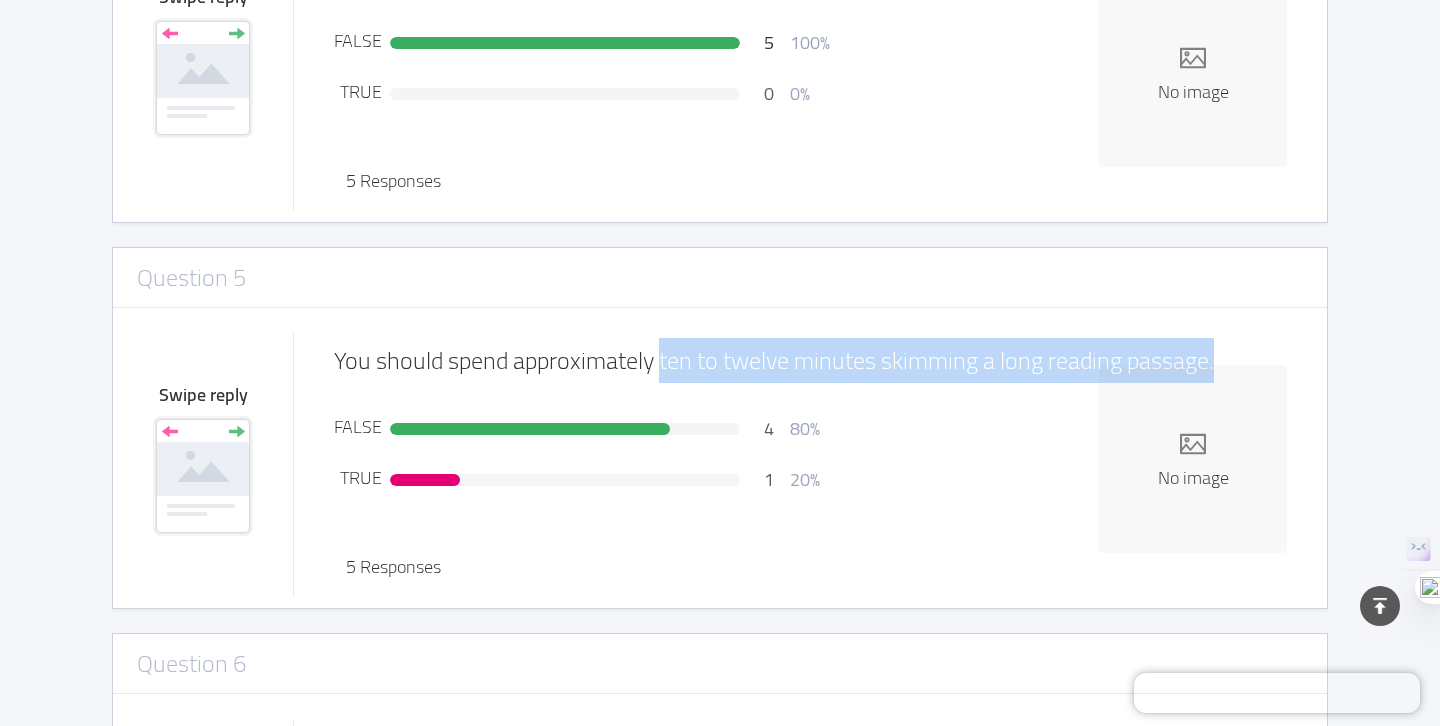 click on "You should spend approximately ten to twelve minutes skimming a long reading passage." at bounding box center [810, -1358] 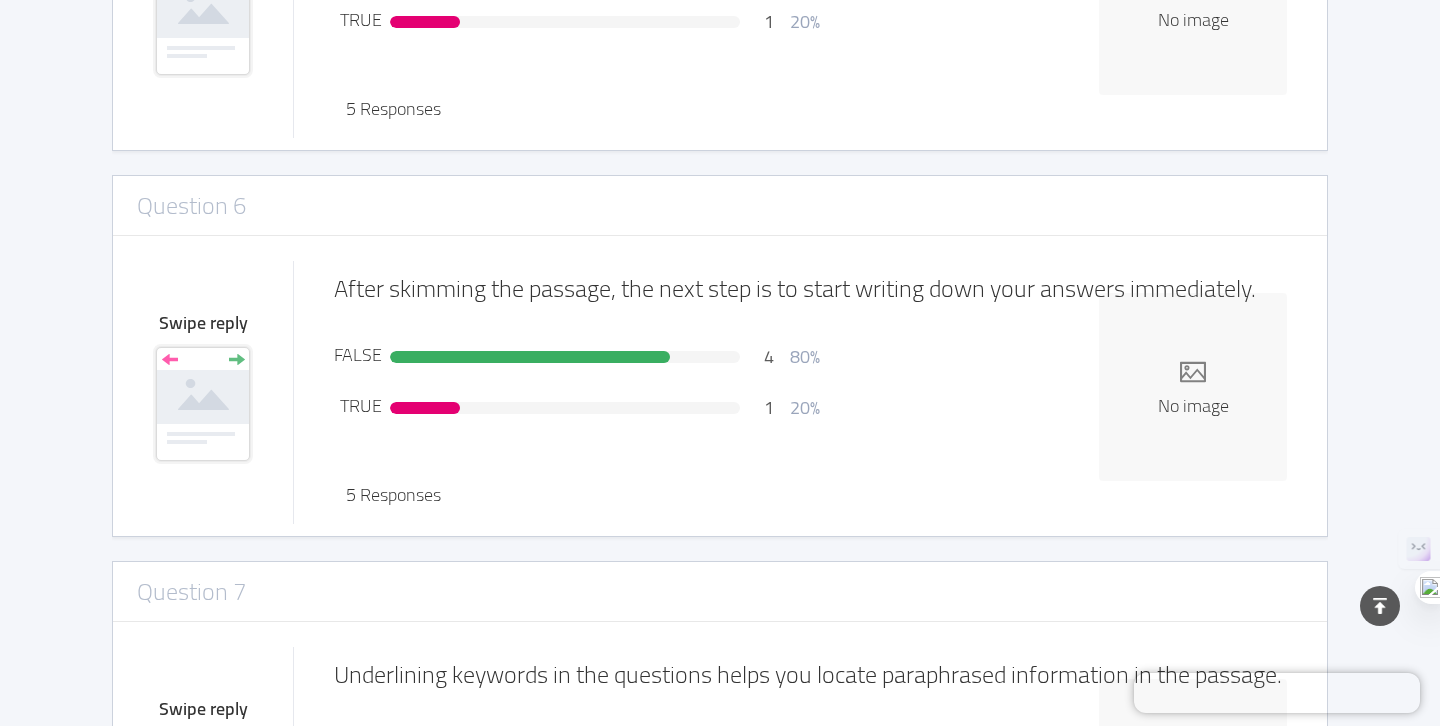 scroll, scrollTop: 2261, scrollLeft: 0, axis: vertical 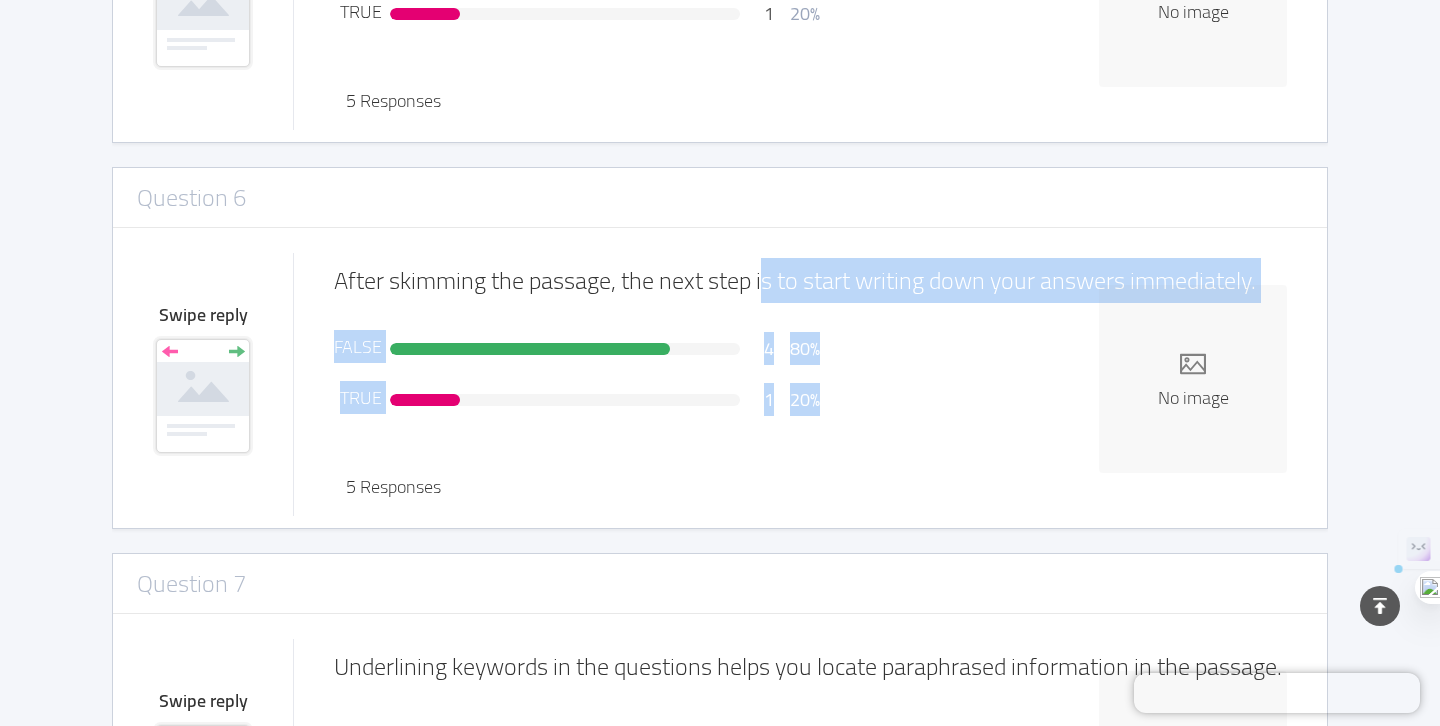 drag, startPoint x: 766, startPoint y: 285, endPoint x: 1261, endPoint y: 285, distance: 495 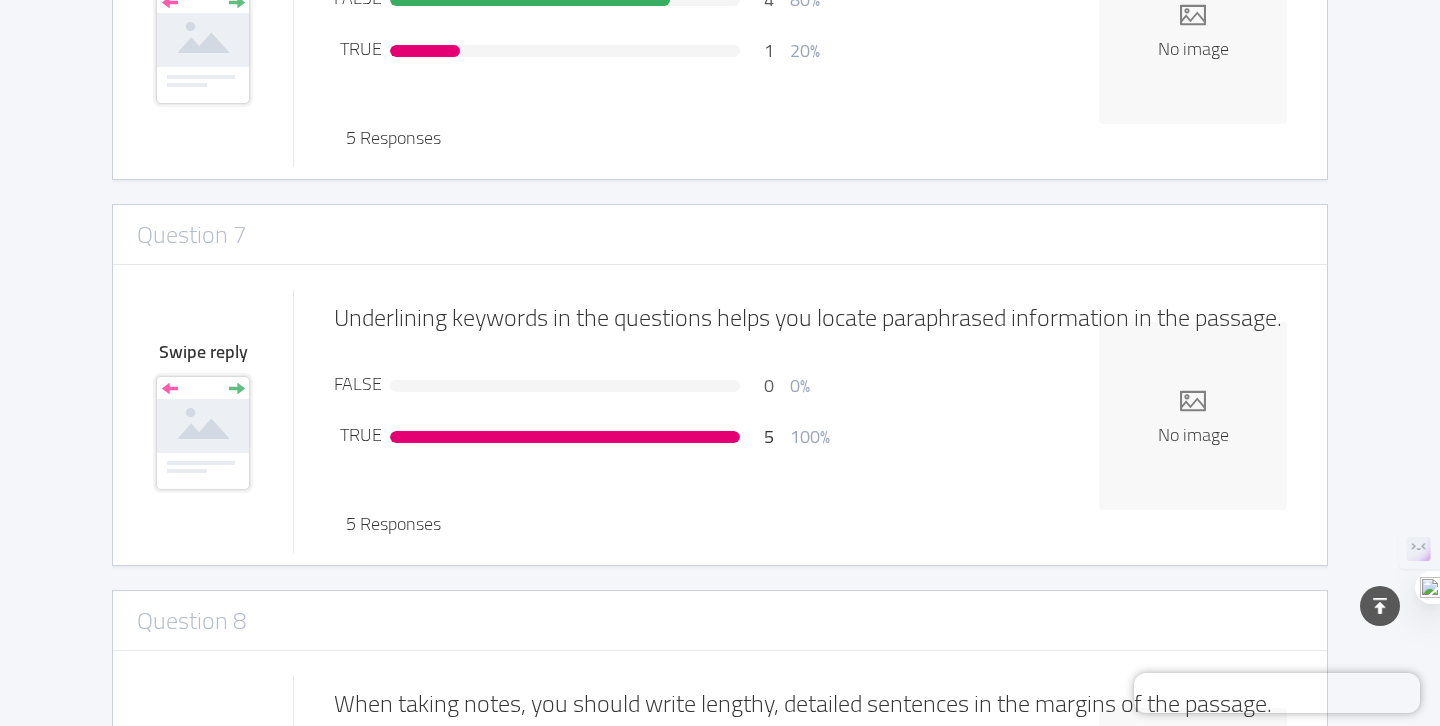 scroll, scrollTop: 2622, scrollLeft: 0, axis: vertical 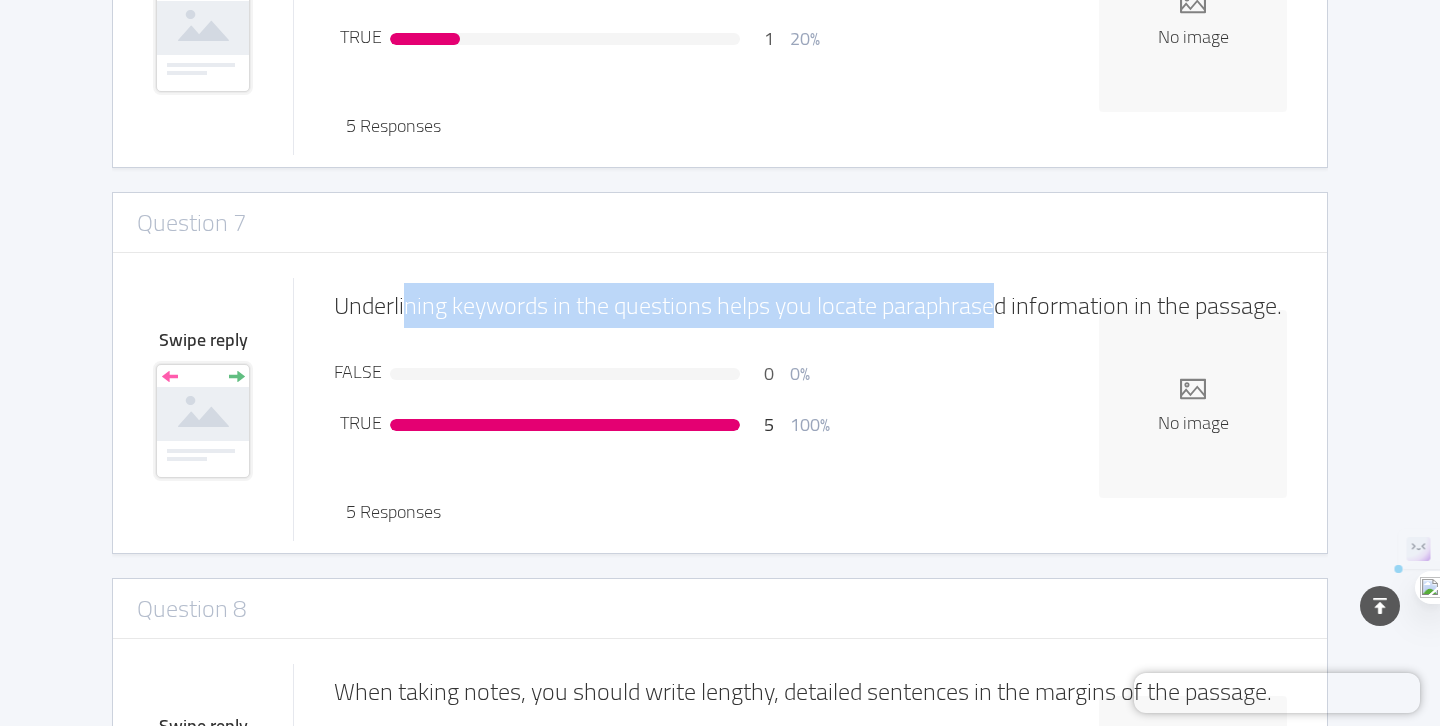 drag, startPoint x: 1002, startPoint y: 308, endPoint x: 410, endPoint y: 316, distance: 592.0541 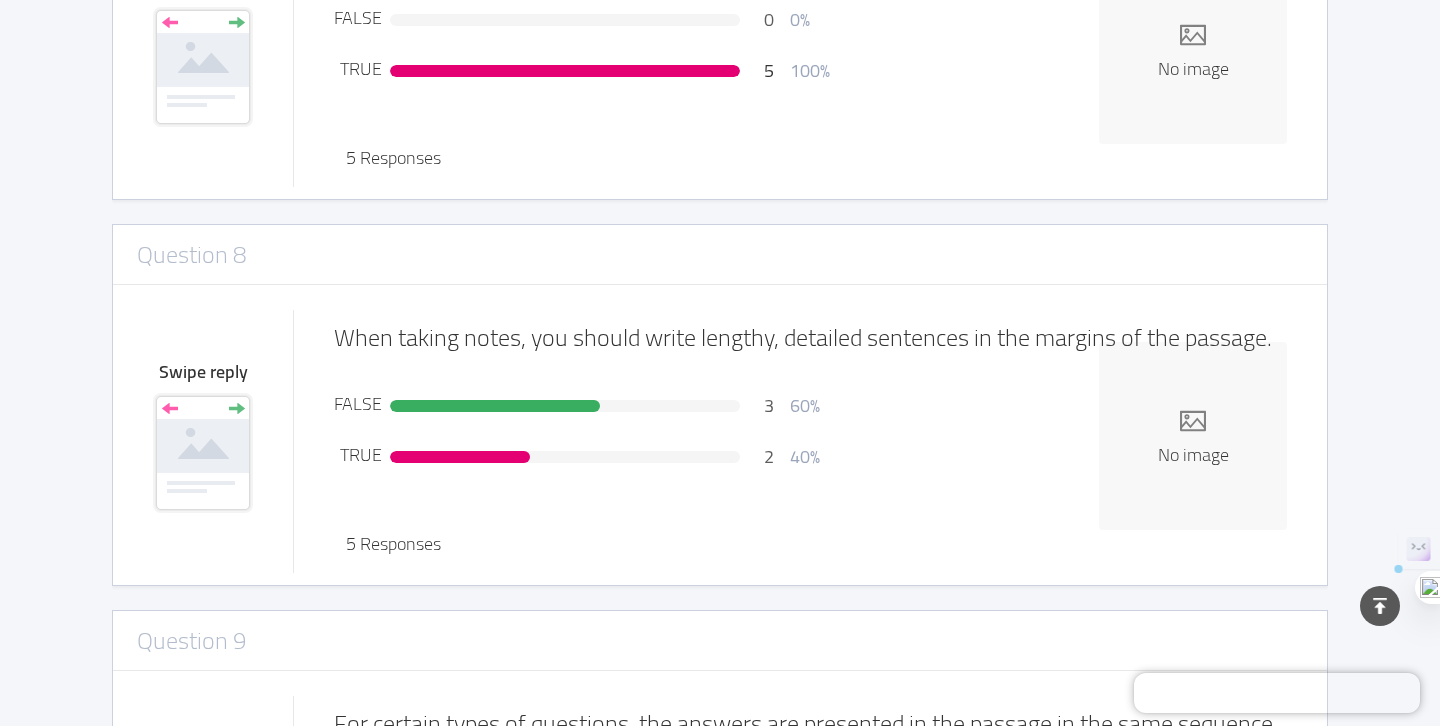 scroll, scrollTop: 2979, scrollLeft: 0, axis: vertical 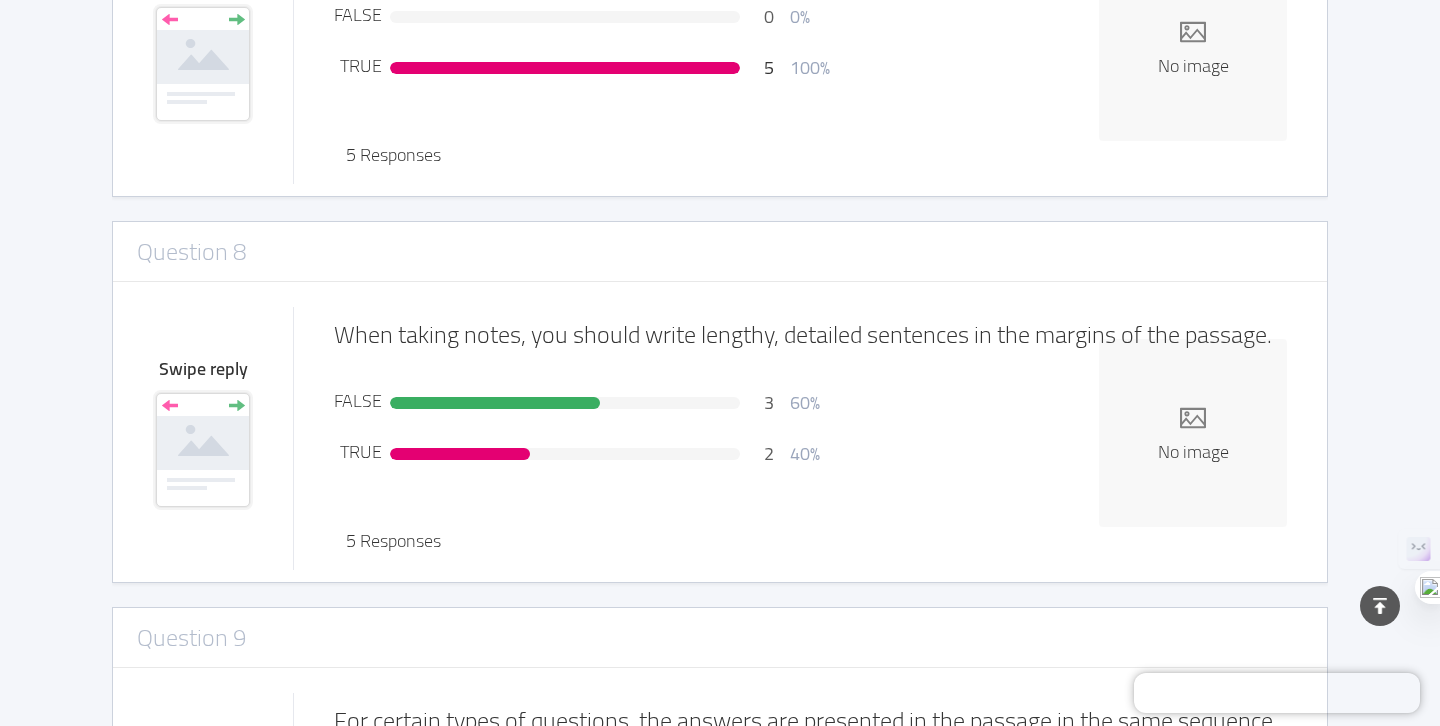 click on "When taking notes, you should write lengthy, detailed sentences in the margins of the passage." at bounding box center (810, -2542) 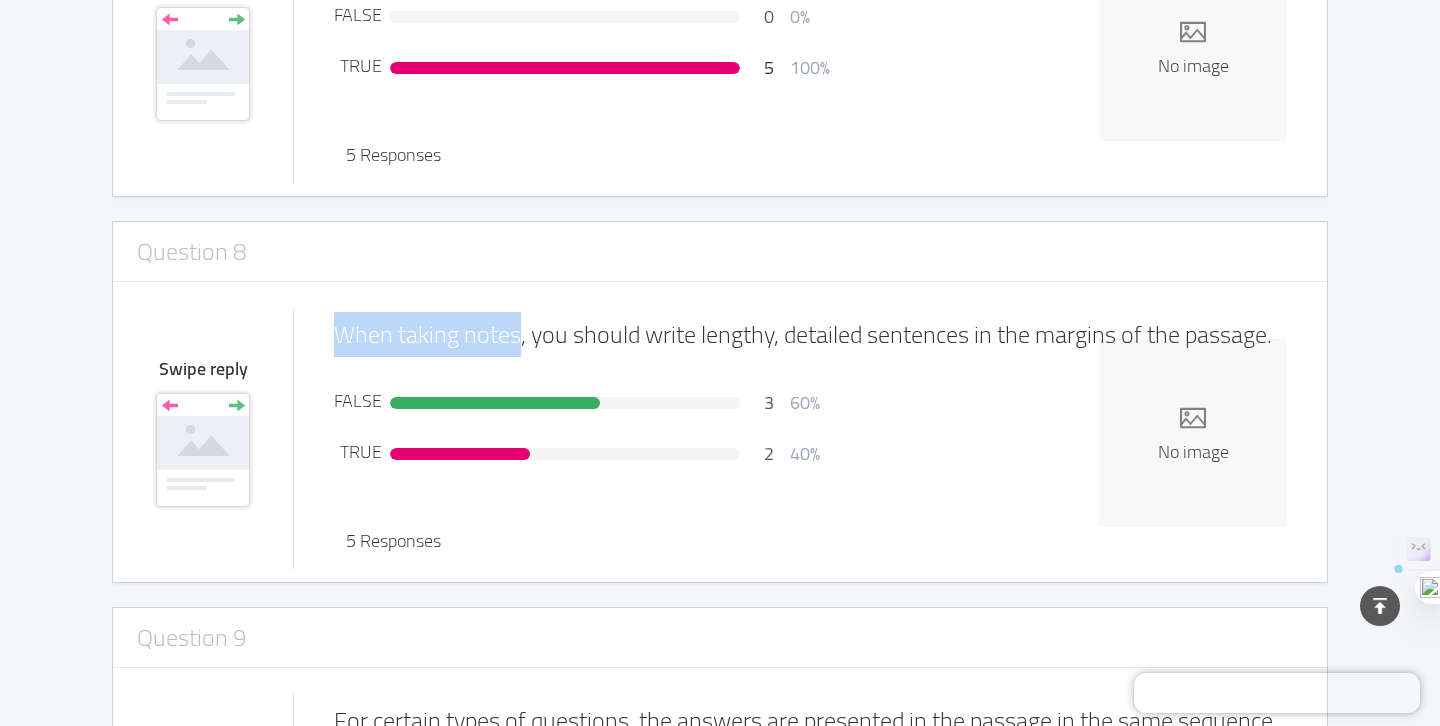 drag, startPoint x: 340, startPoint y: 337, endPoint x: 521, endPoint y: 339, distance: 181.01105 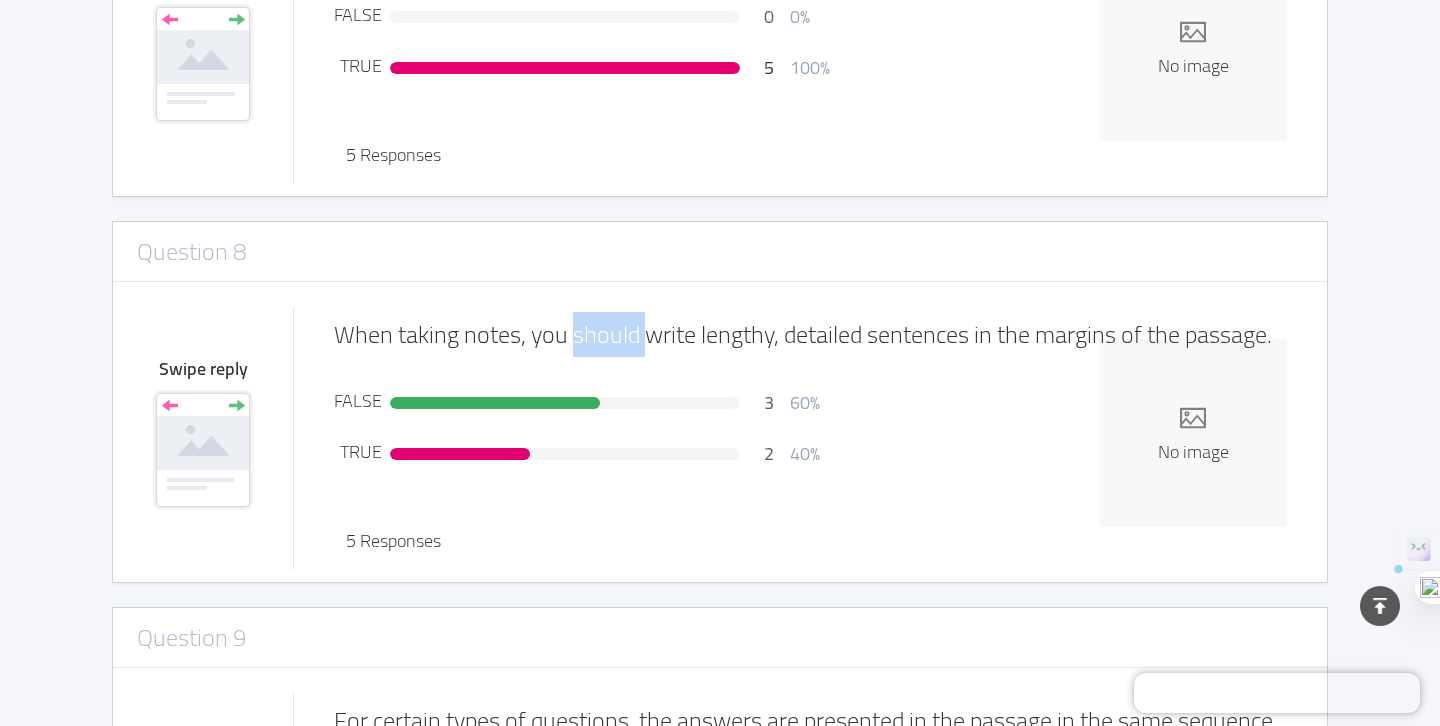 drag, startPoint x: 570, startPoint y: 339, endPoint x: 645, endPoint y: 330, distance: 75.53807 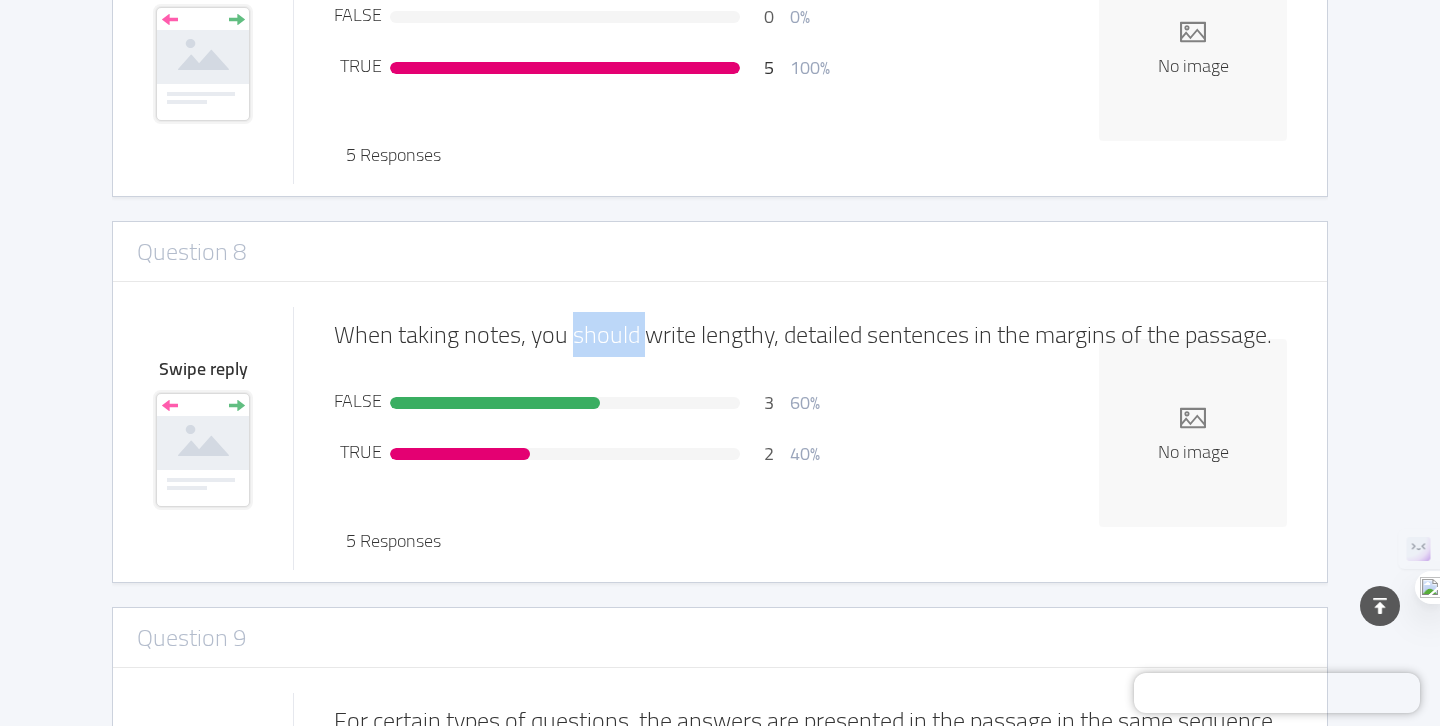 click on "When taking notes, you should write lengthy, detailed sentences in the margins of the passage." at bounding box center (810, -2542) 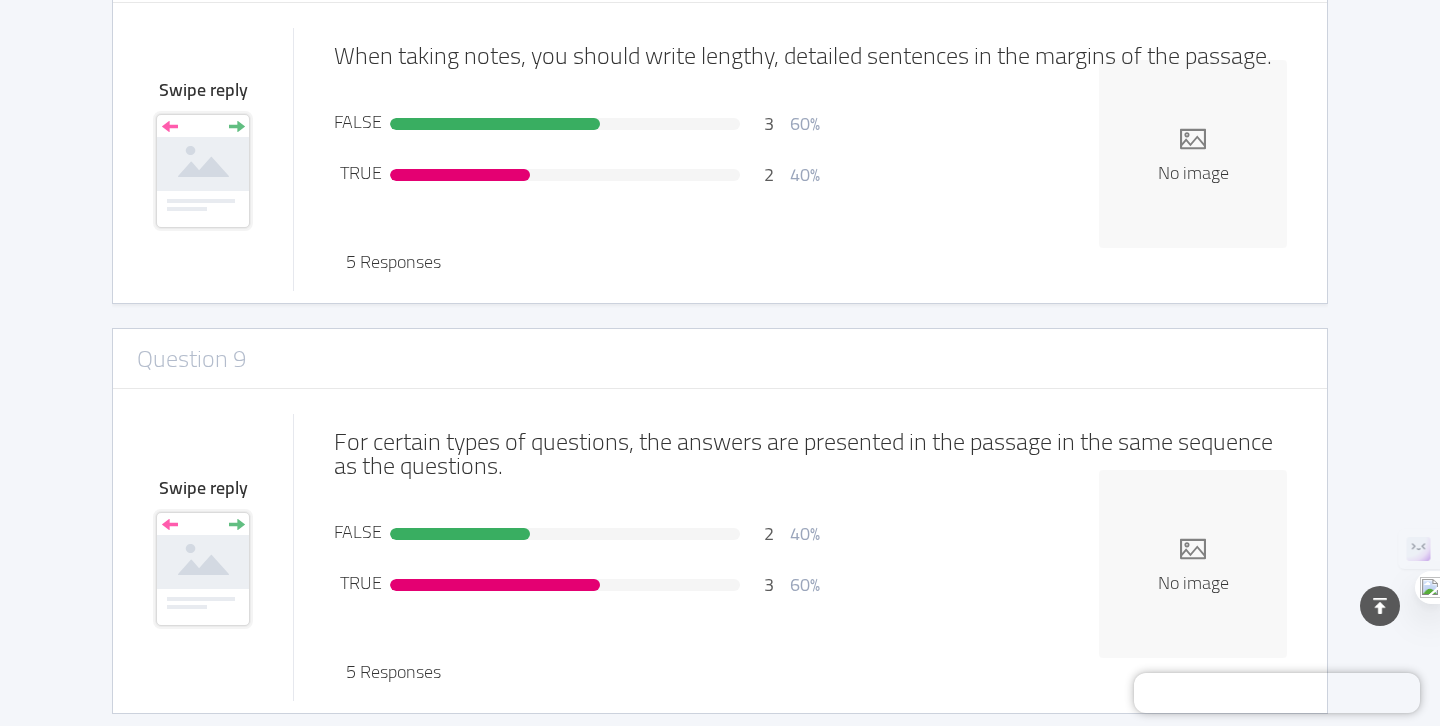 scroll, scrollTop: 3278, scrollLeft: 0, axis: vertical 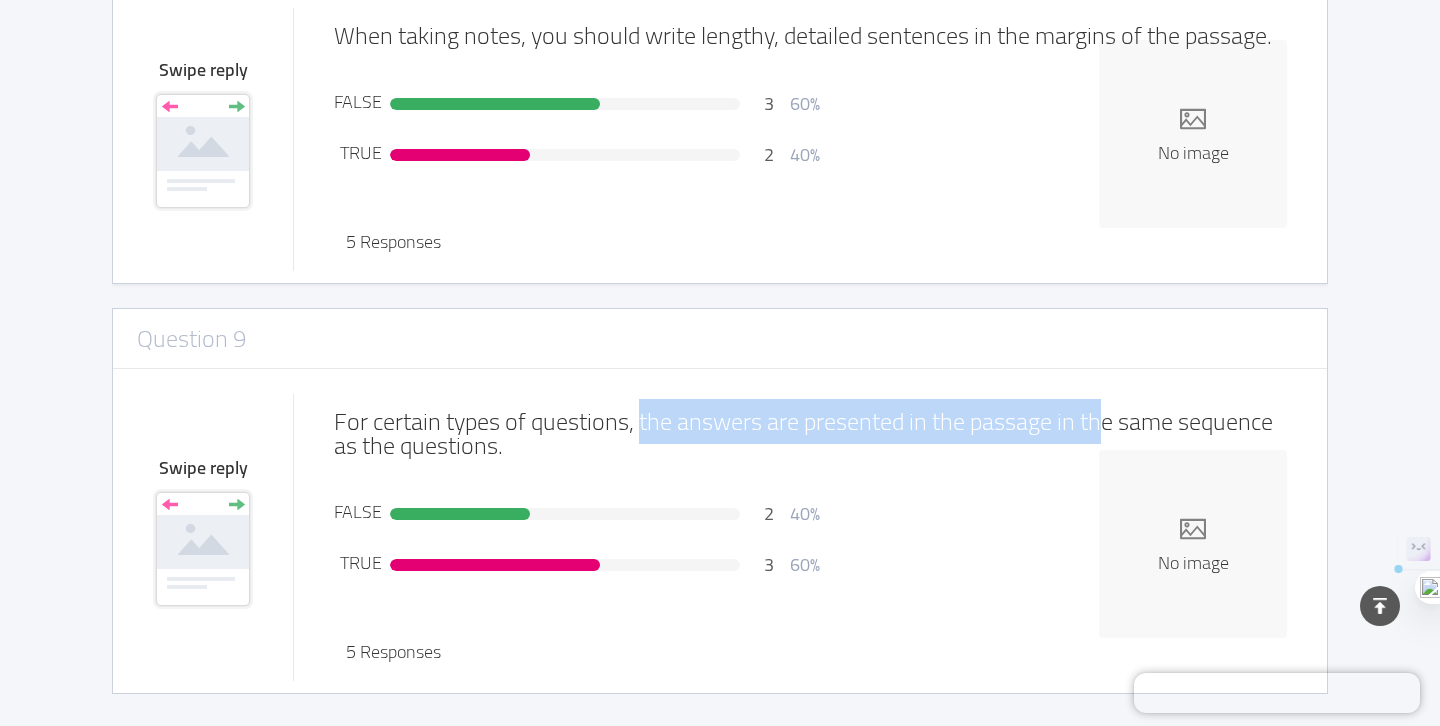 drag, startPoint x: 633, startPoint y: 423, endPoint x: 1087, endPoint y: 427, distance: 454.0176 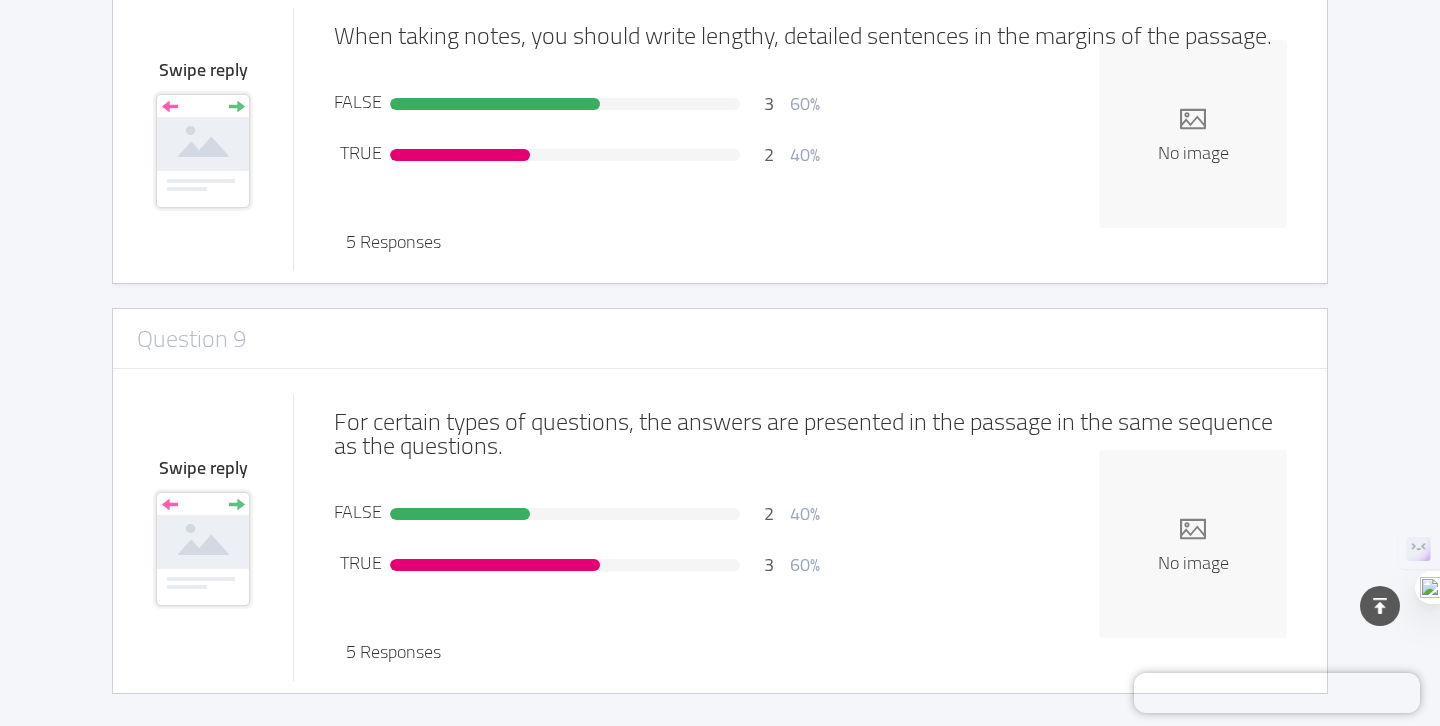 click on "For certain types of questions, the answers are presented in the passage in the same sequence as the questions. FALSE 2 40% TRUE 3 60% No image 5 Responses" at bounding box center (790, -2662) 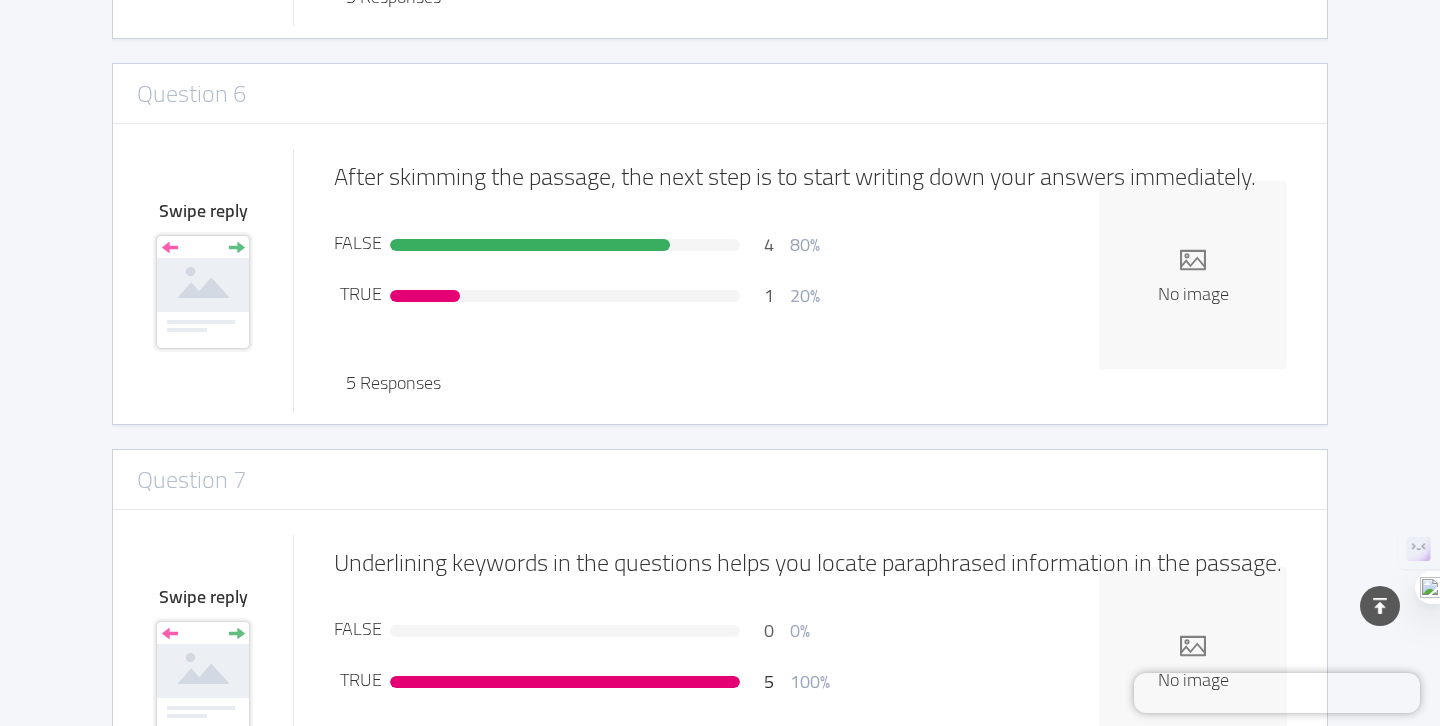 scroll, scrollTop: 3278, scrollLeft: 0, axis: vertical 